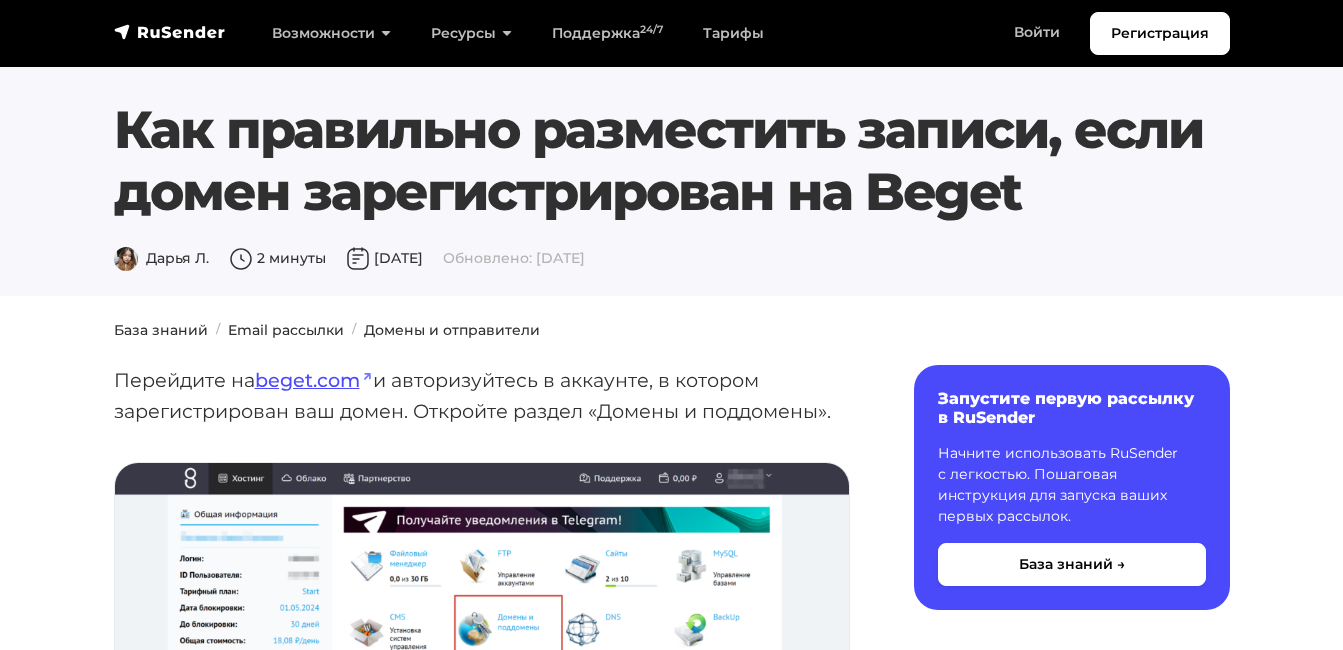 scroll, scrollTop: 0, scrollLeft: 0, axis: both 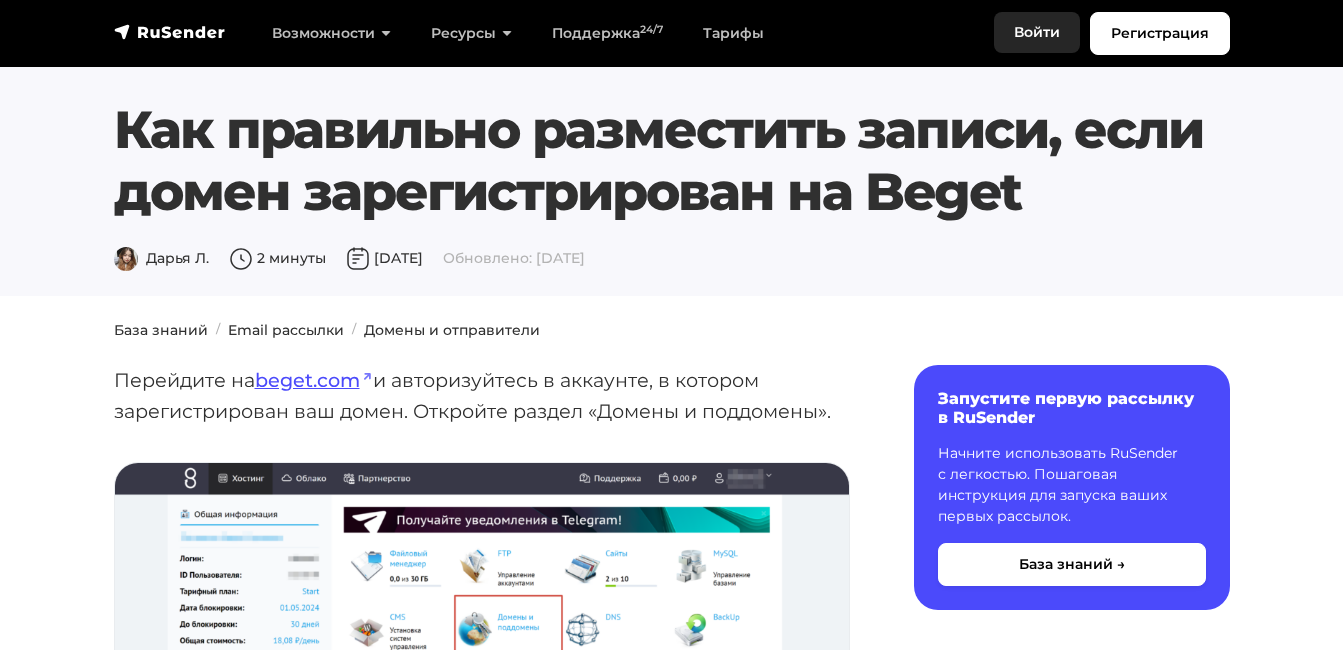 click on "Войти" at bounding box center (1037, 32) 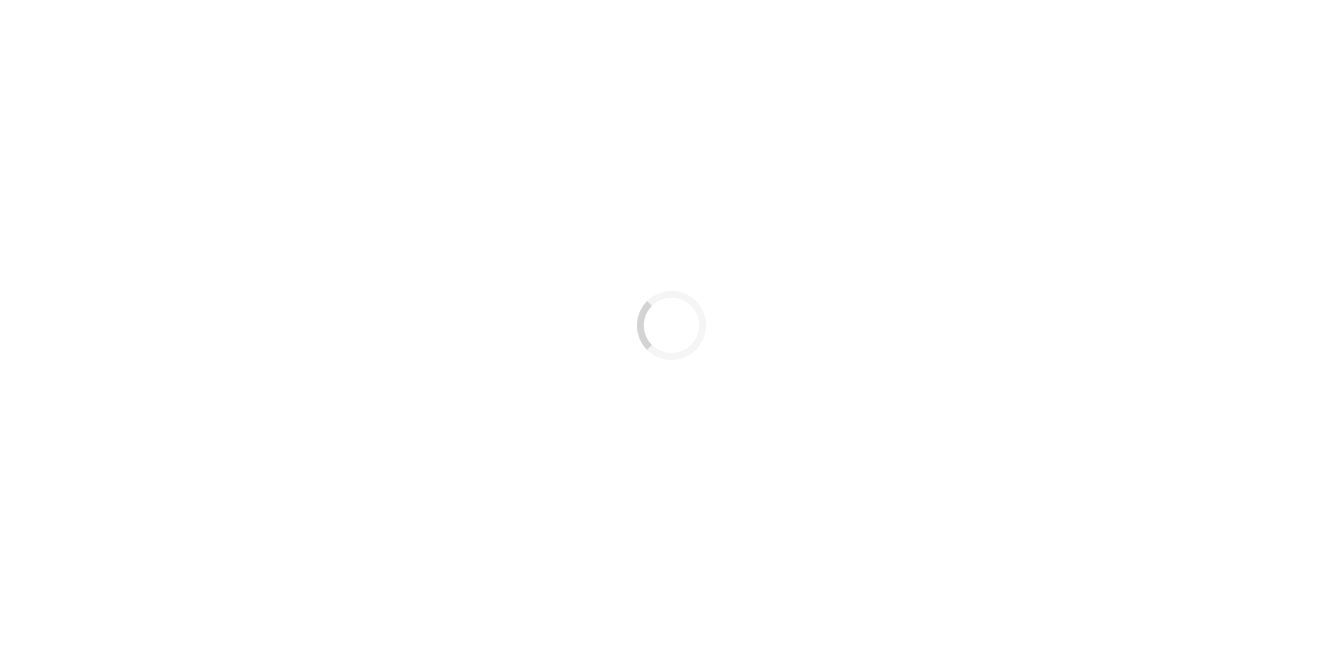 scroll, scrollTop: 0, scrollLeft: 0, axis: both 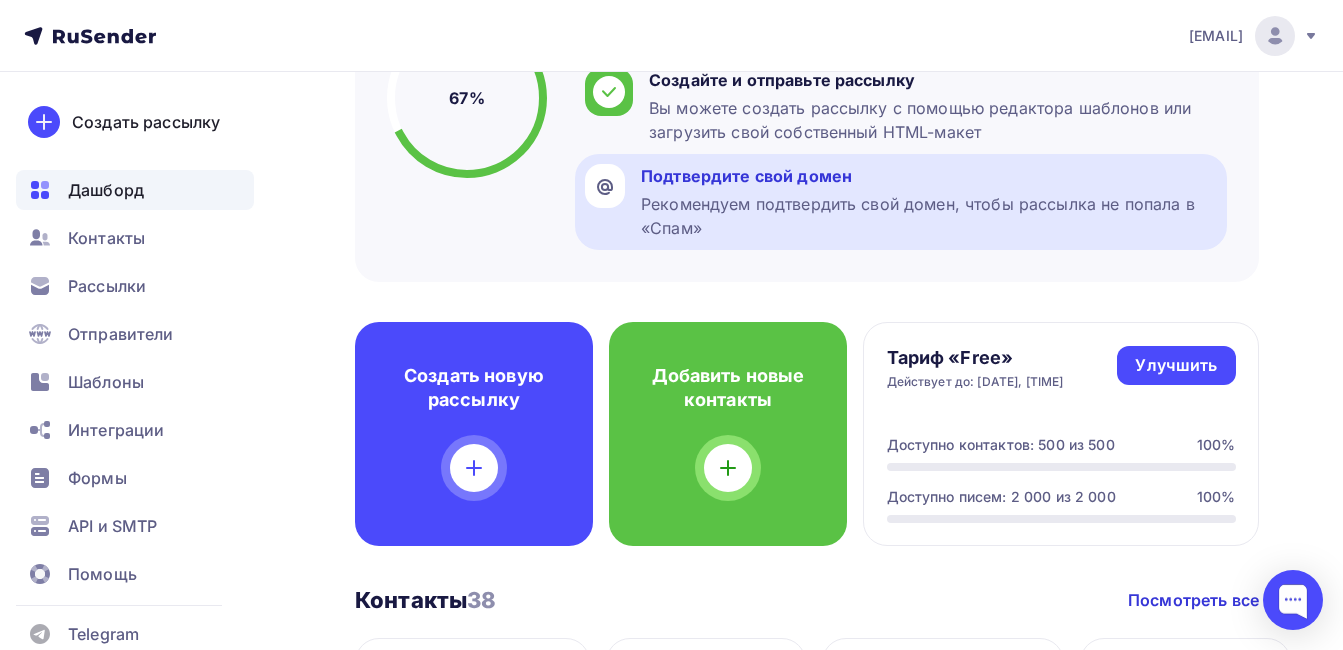 click on "Подтвердите свой домен" at bounding box center (929, 176) 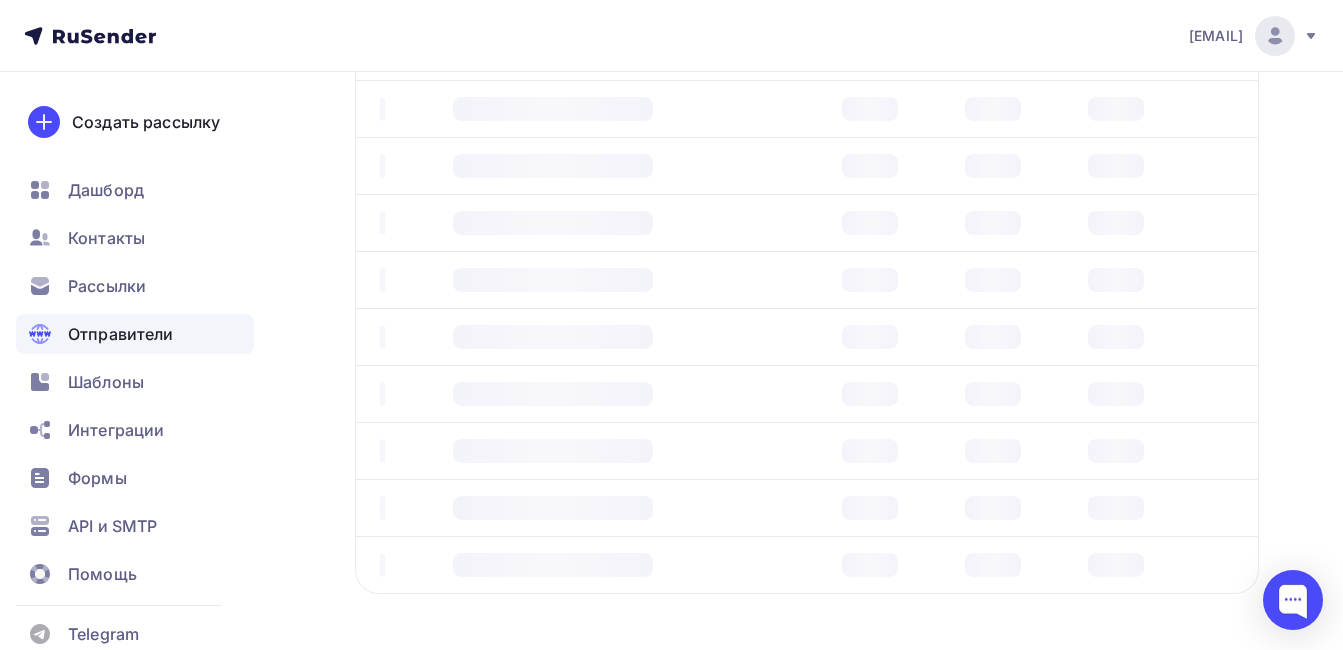 scroll, scrollTop: 0, scrollLeft: 0, axis: both 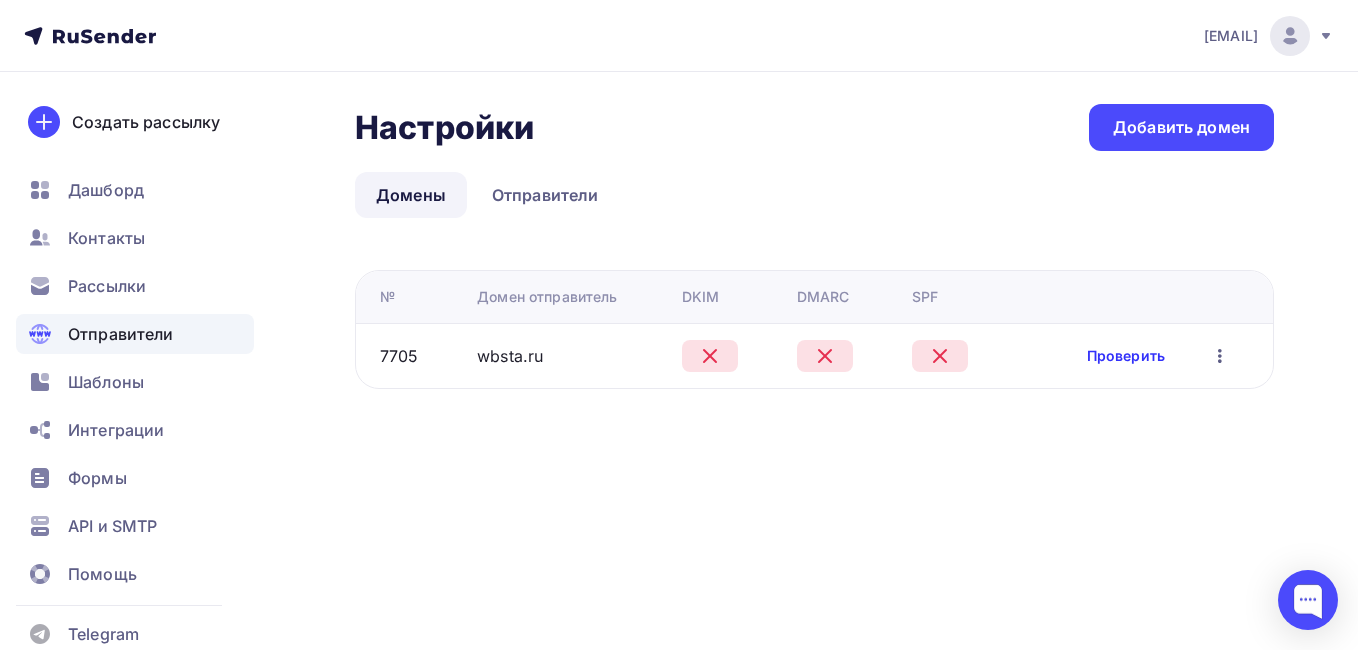 click on "Проверить" at bounding box center [1126, 356] 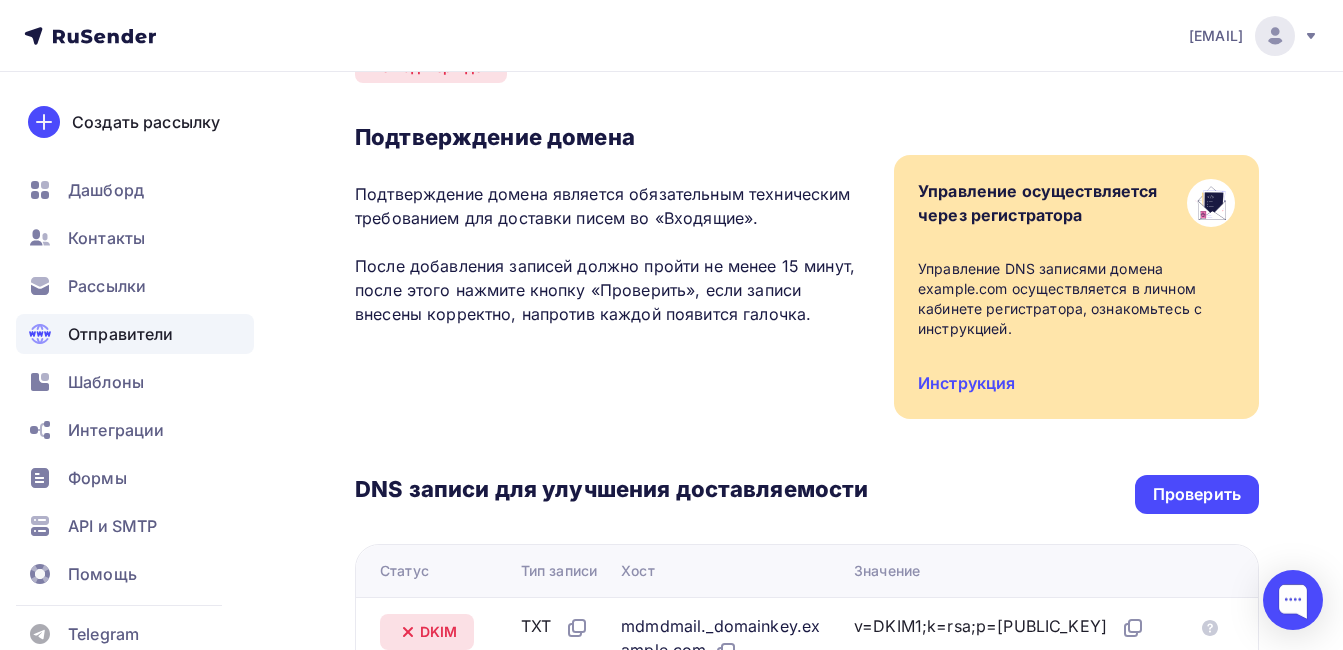 scroll, scrollTop: 100, scrollLeft: 0, axis: vertical 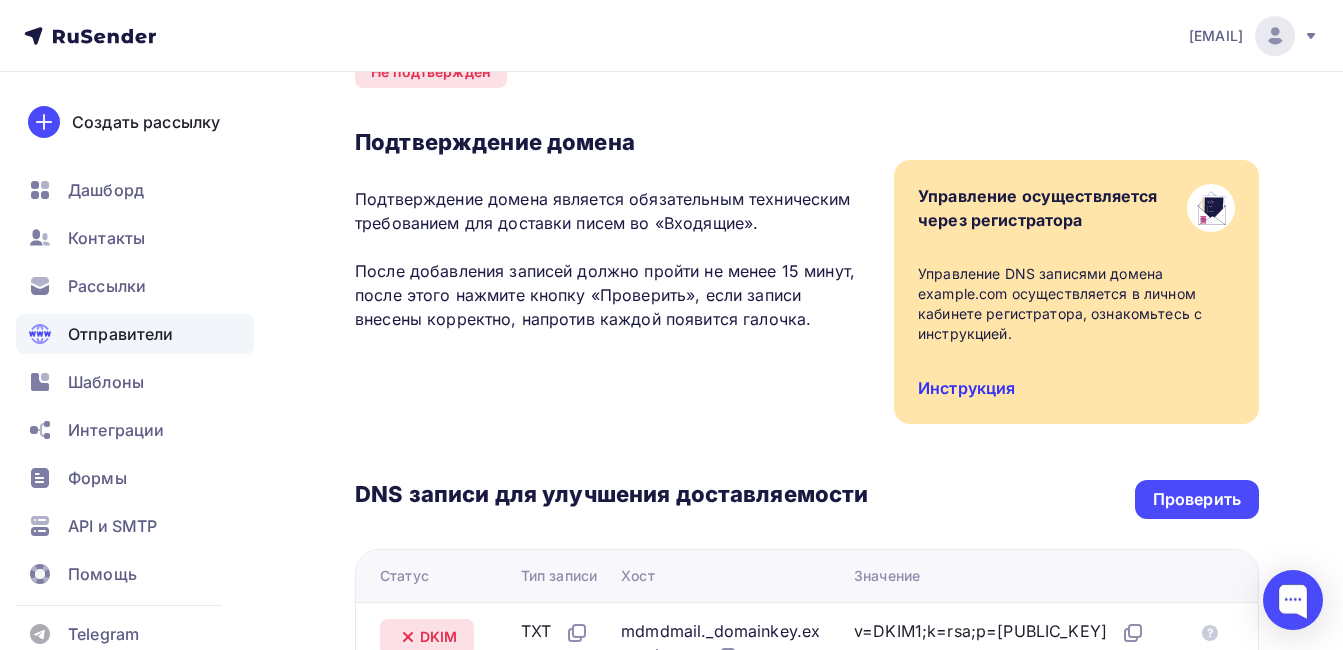 click on "Инструкция" at bounding box center [966, 388] 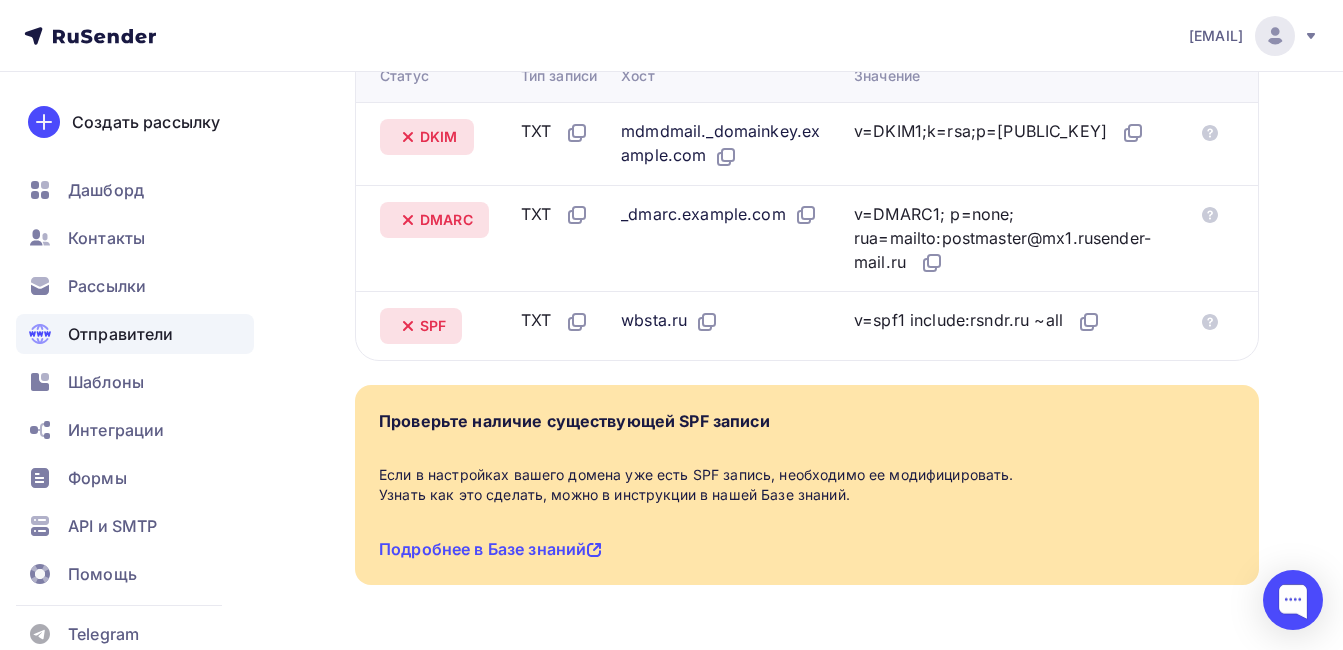 scroll, scrollTop: 300, scrollLeft: 0, axis: vertical 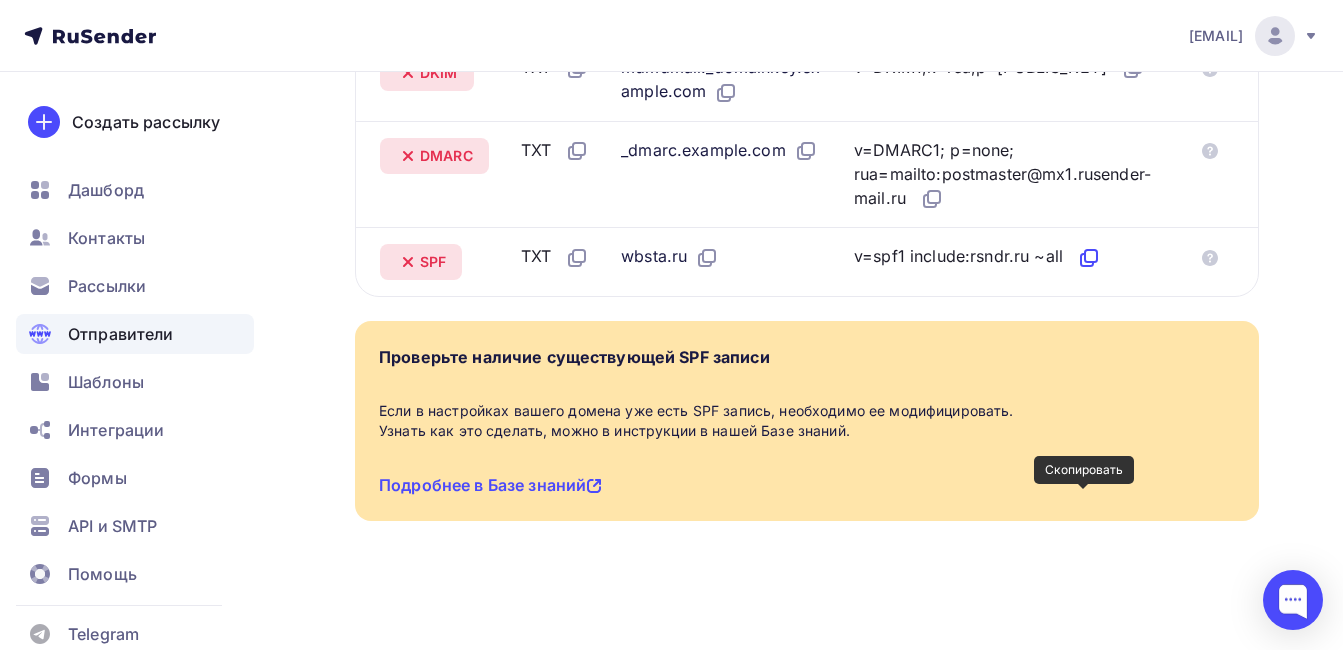 click 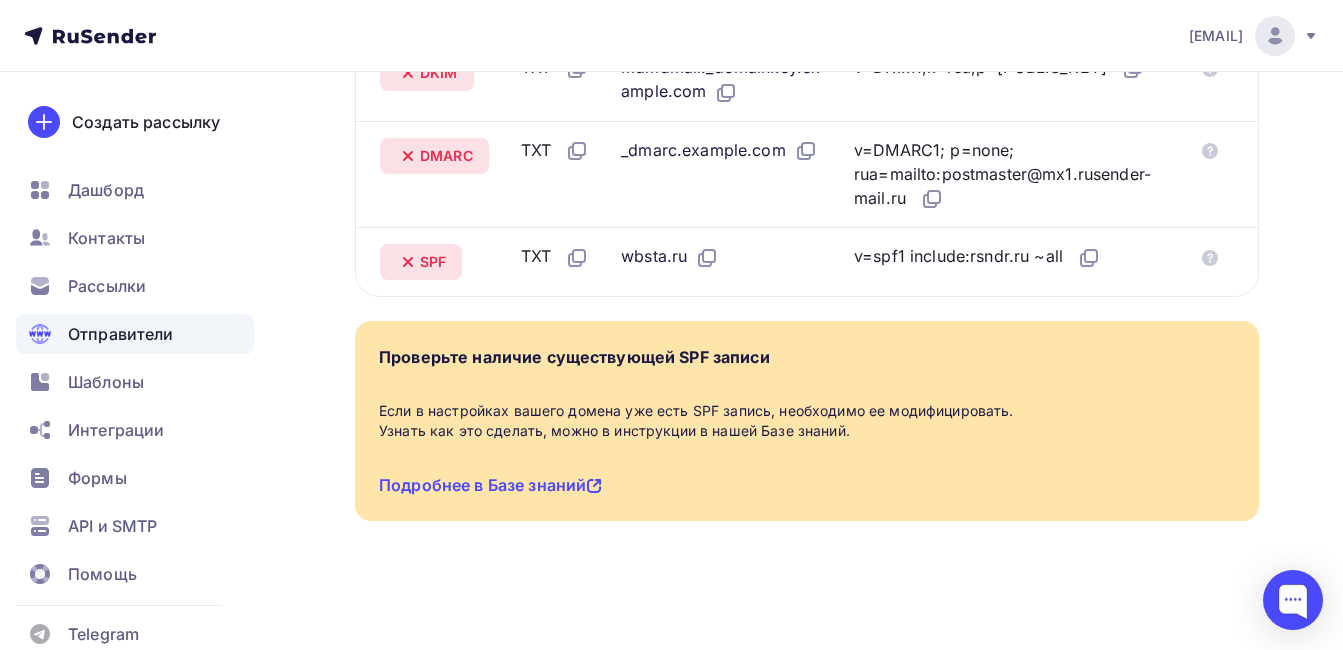 scroll, scrollTop: 800, scrollLeft: 0, axis: vertical 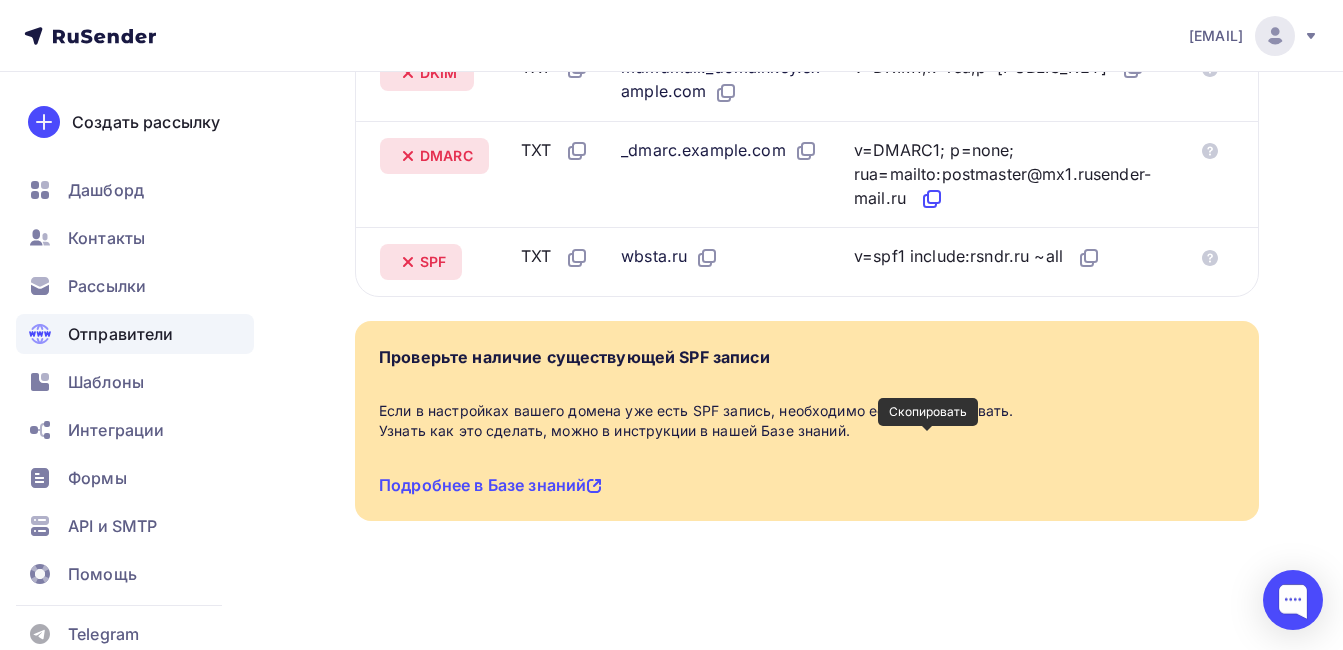 click 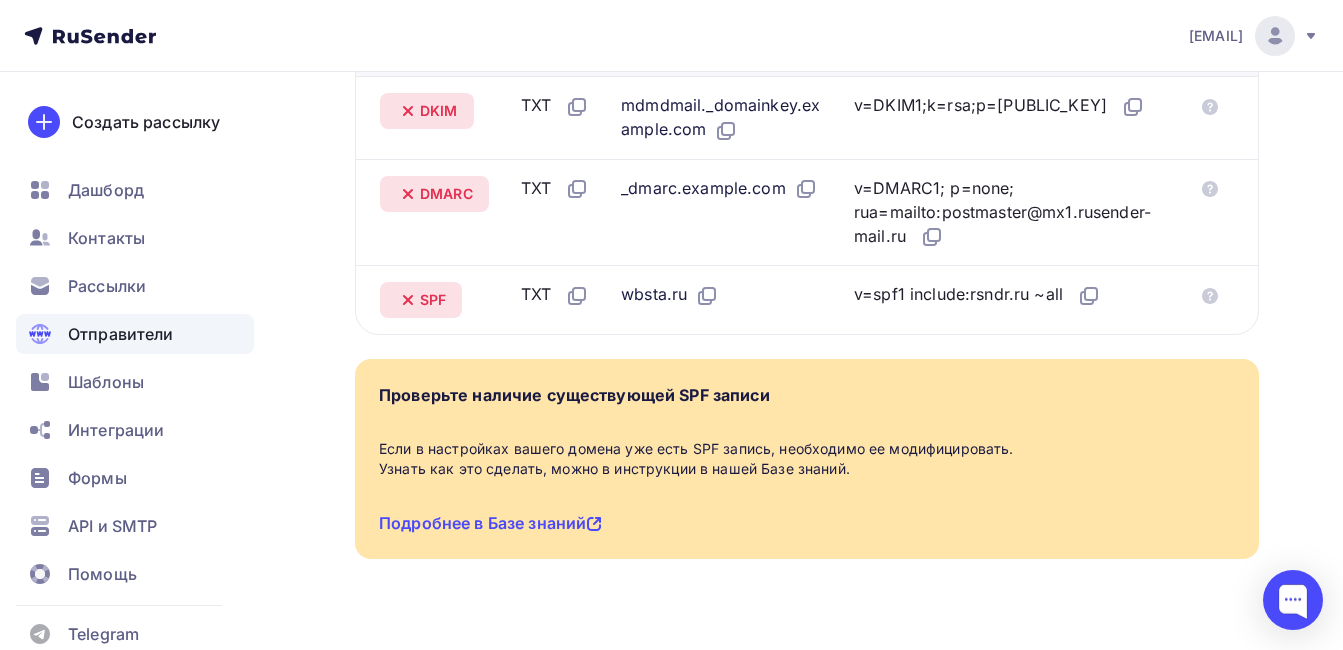 scroll, scrollTop: 600, scrollLeft: 0, axis: vertical 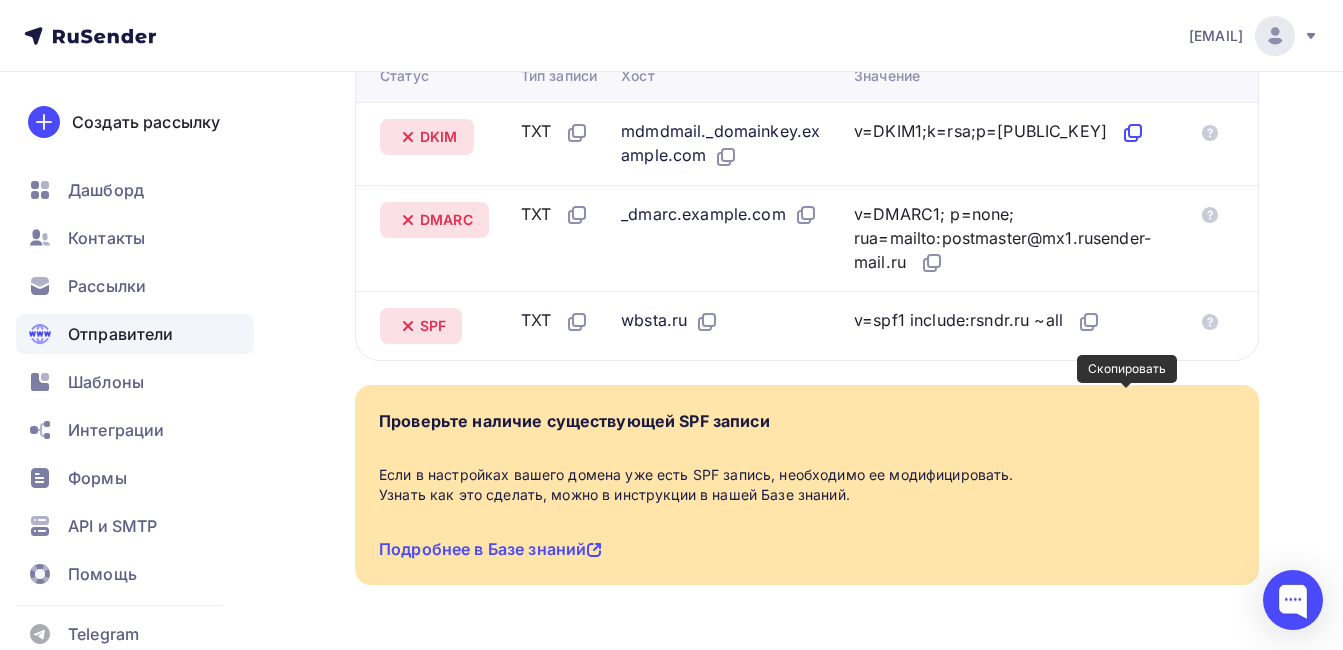 click 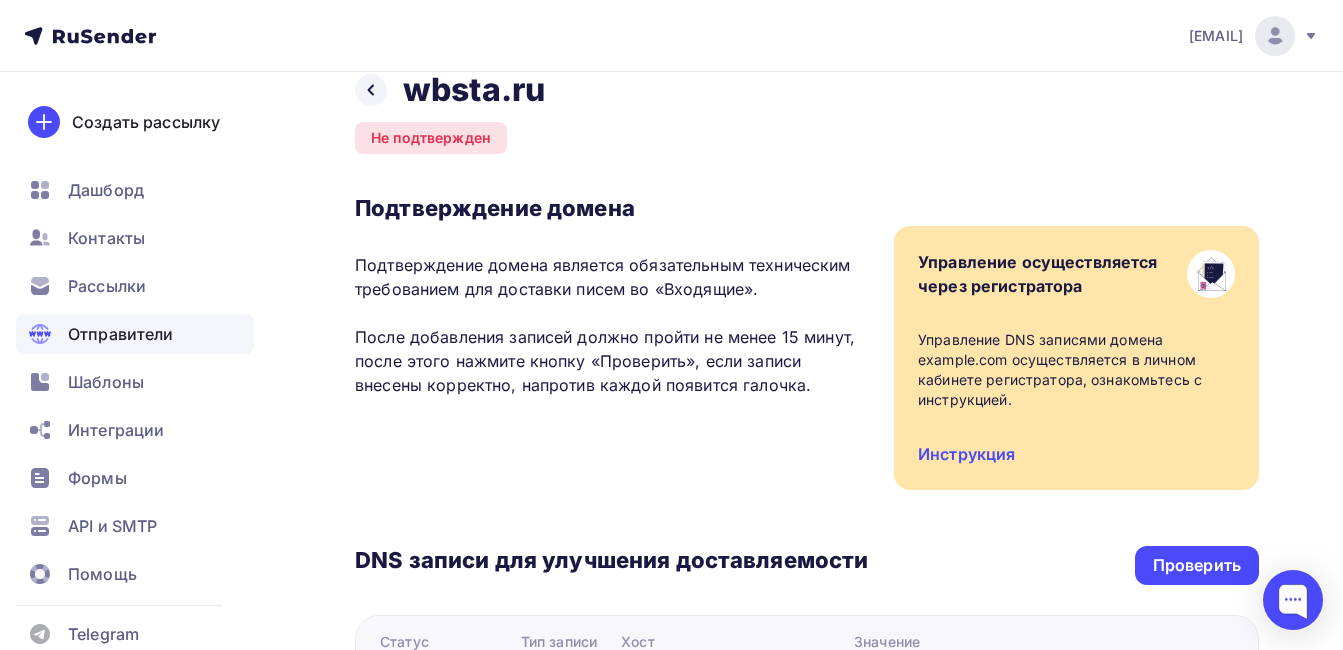 scroll, scrollTop: 0, scrollLeft: 0, axis: both 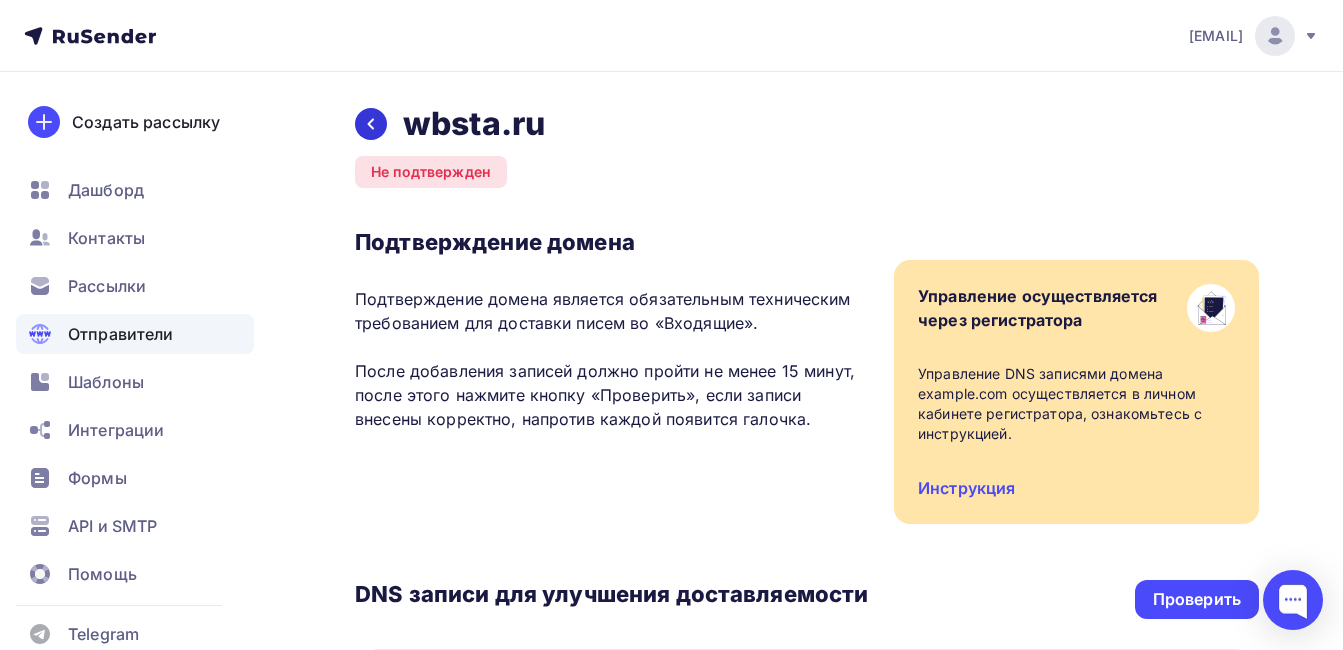 click 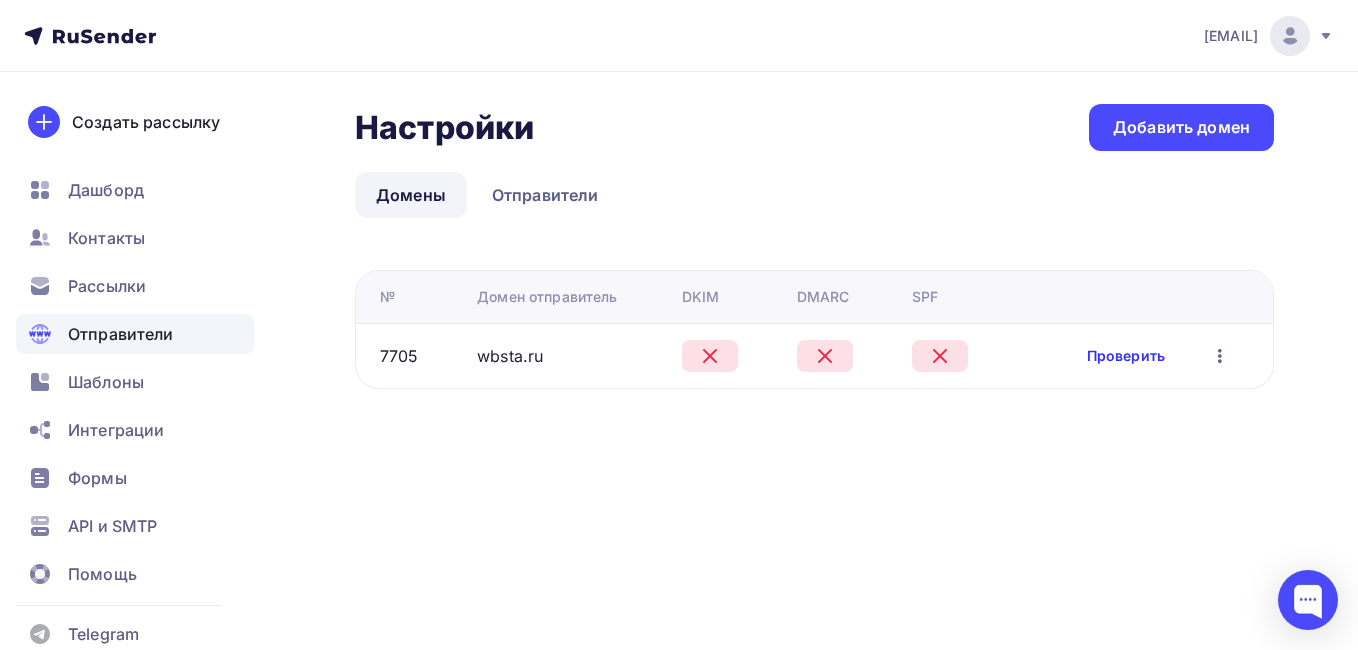 click on "Проверить" at bounding box center [1126, 356] 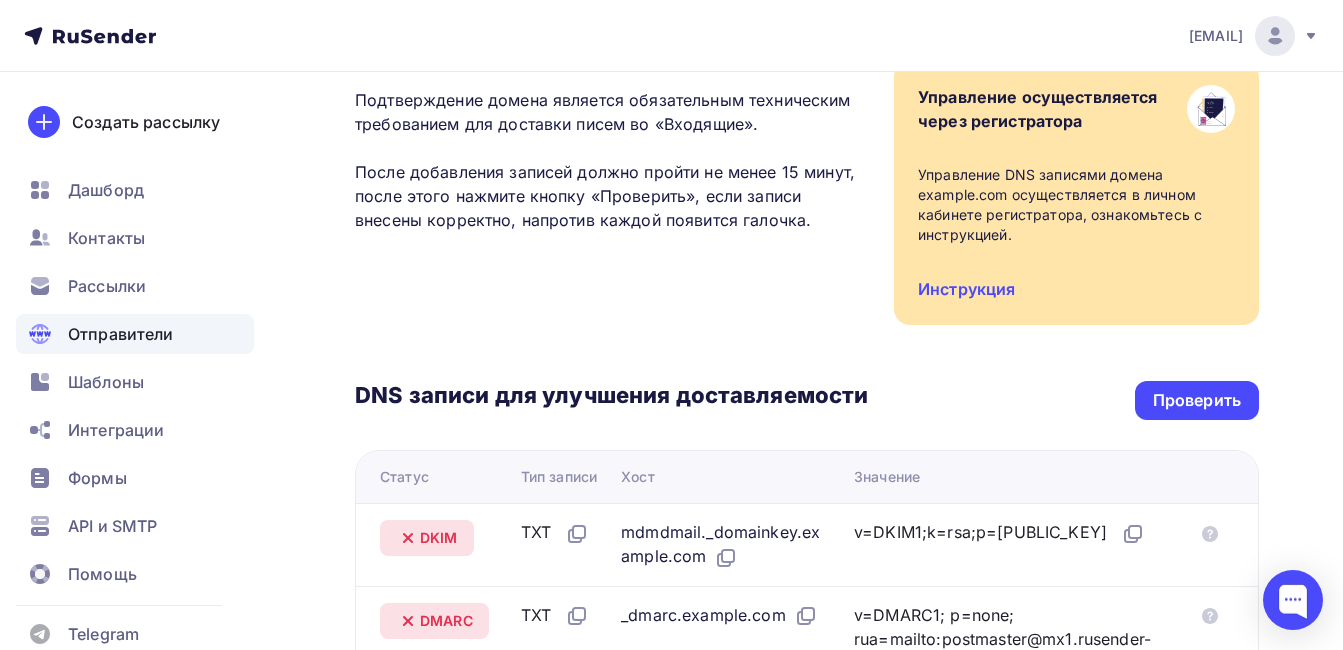 scroll, scrollTop: 200, scrollLeft: 0, axis: vertical 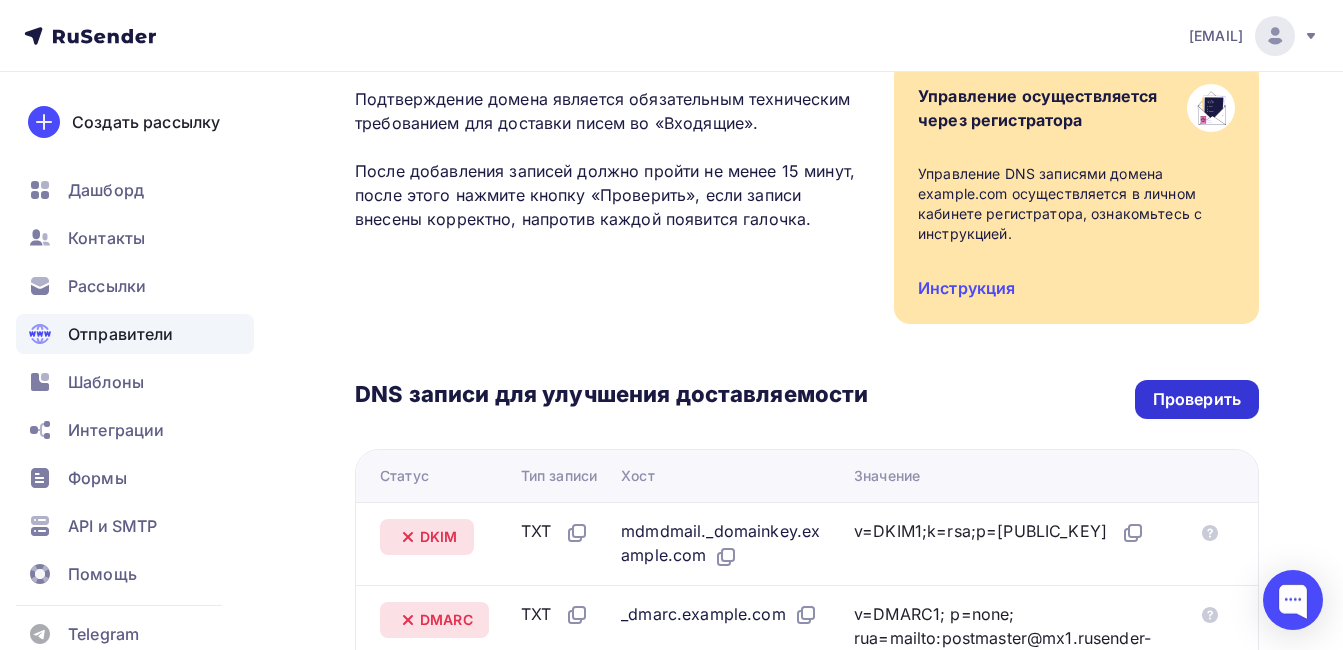 click on "Проверить" at bounding box center (1197, 399) 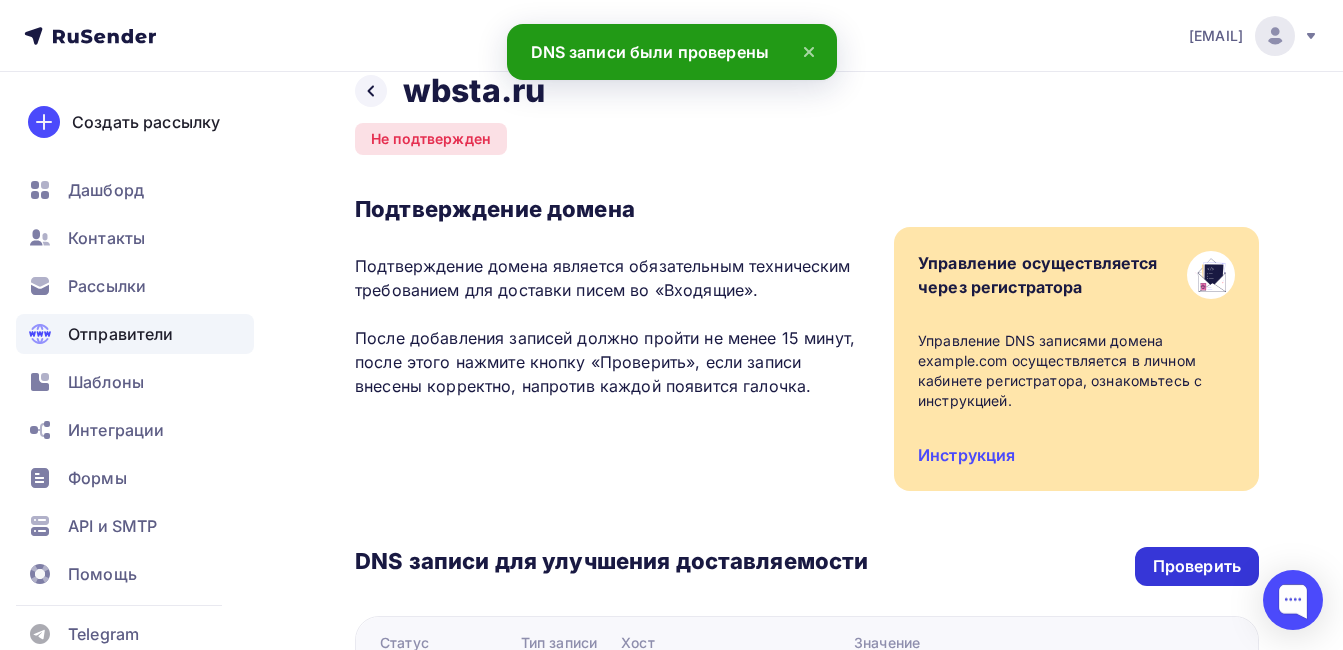 scroll, scrollTop: 0, scrollLeft: 0, axis: both 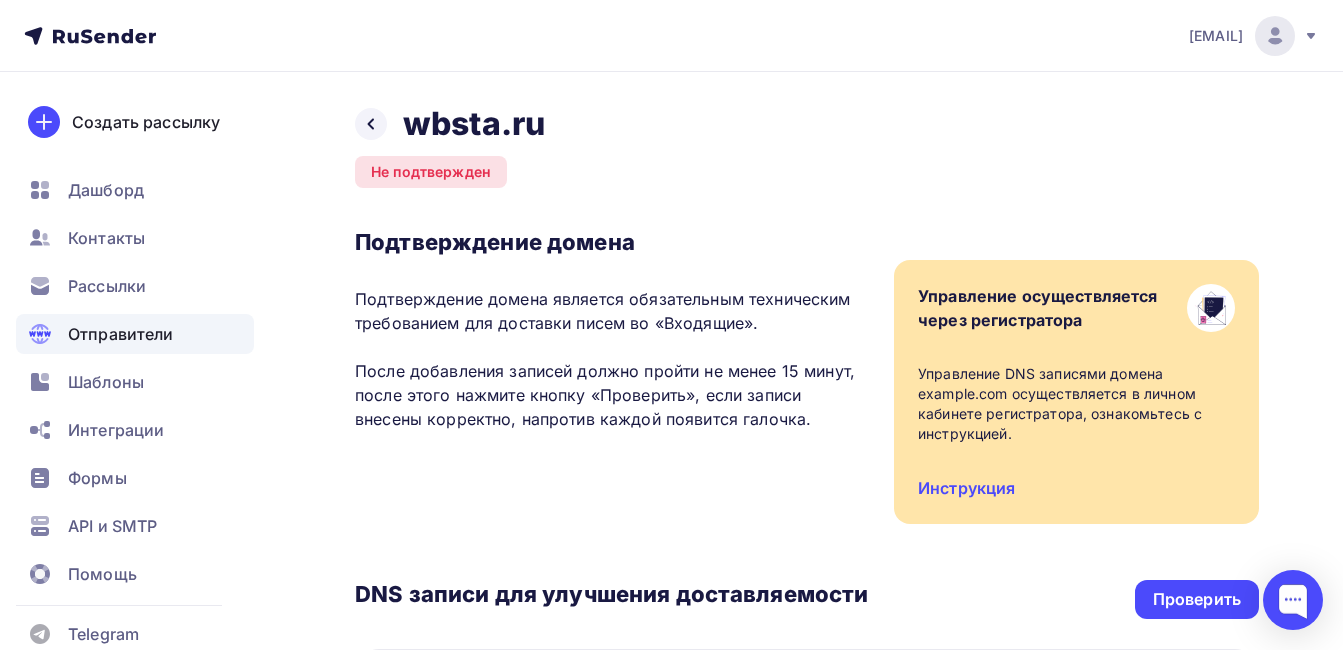 click on "wbsta@wbsta.ru" at bounding box center (1216, 36) 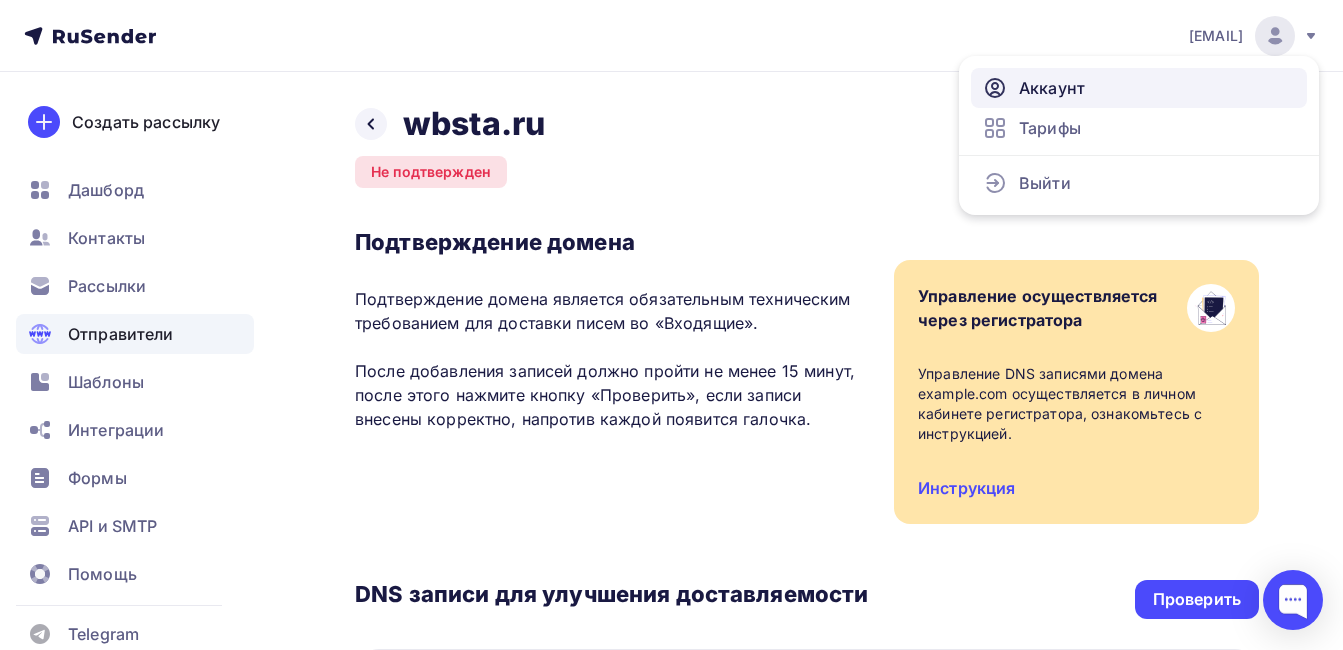 click on "Аккаунт" at bounding box center [1139, 88] 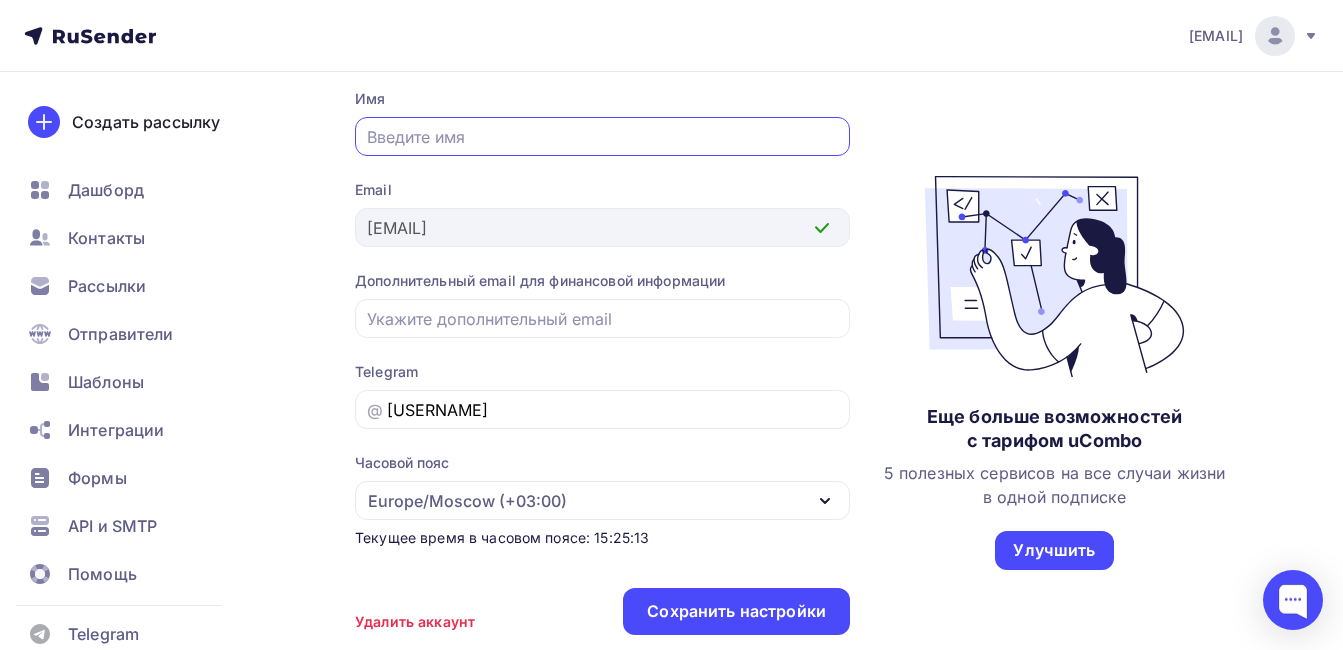 scroll, scrollTop: 200, scrollLeft: 0, axis: vertical 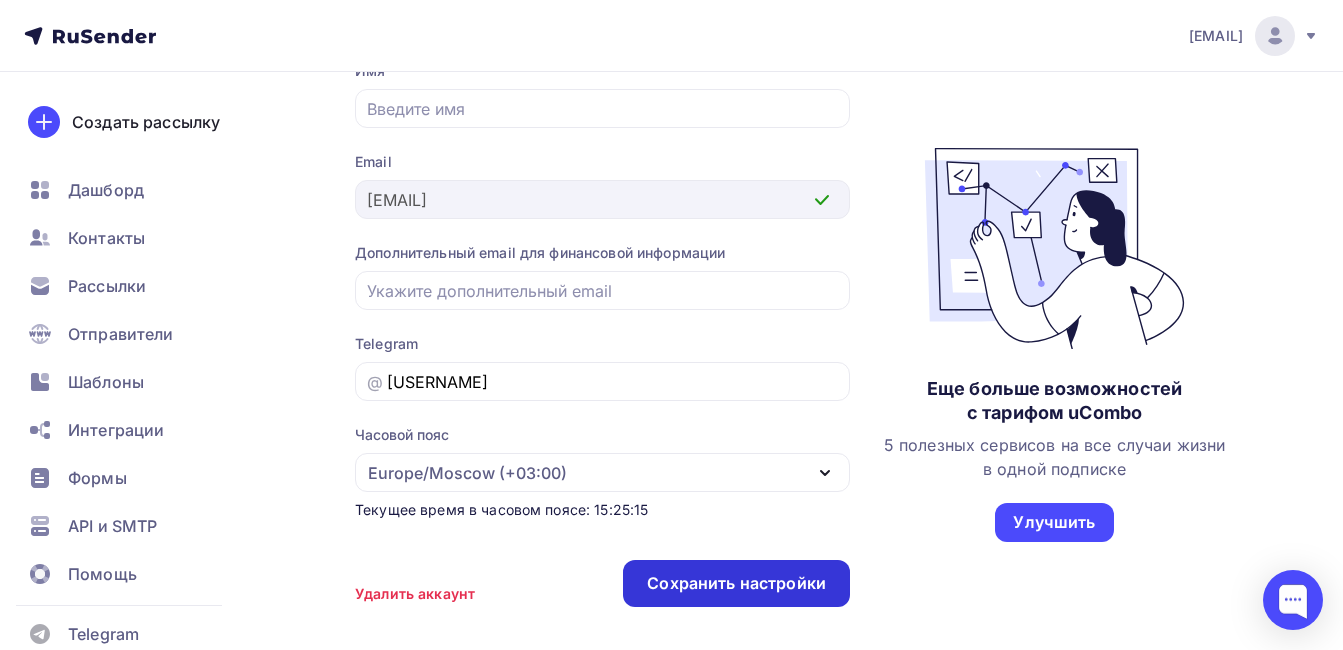 click on "Сохранить настройки" at bounding box center [736, 583] 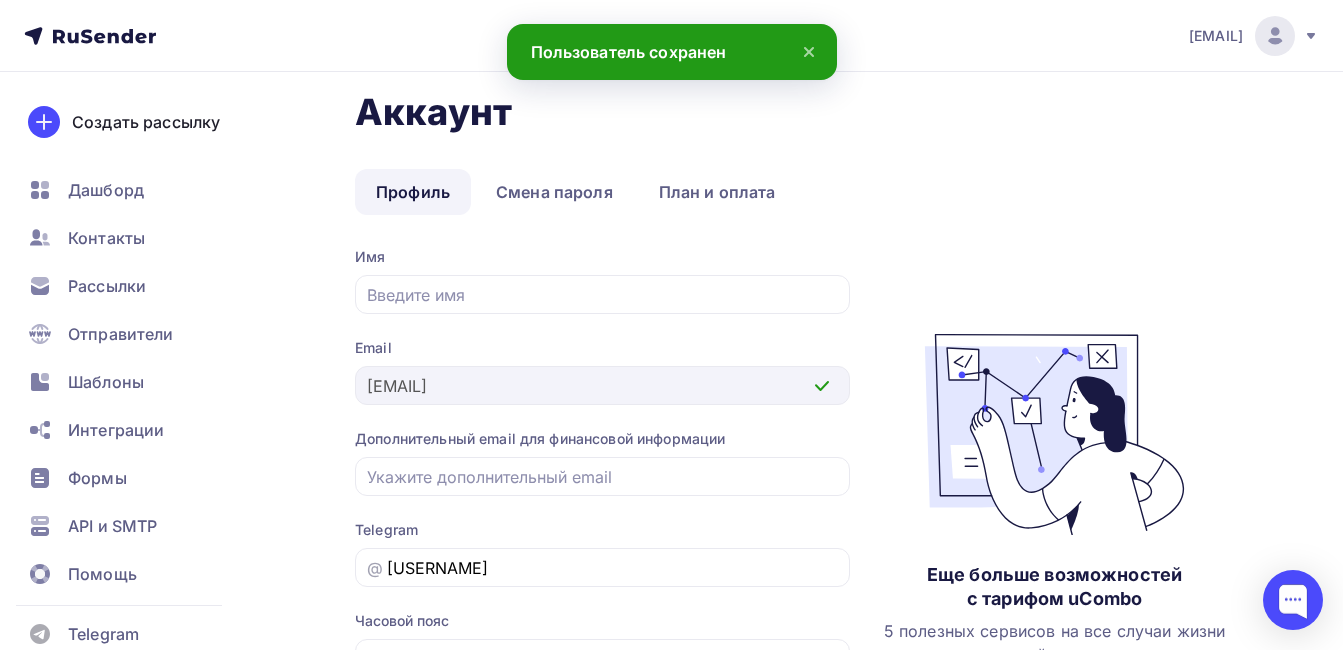 scroll, scrollTop: 0, scrollLeft: 0, axis: both 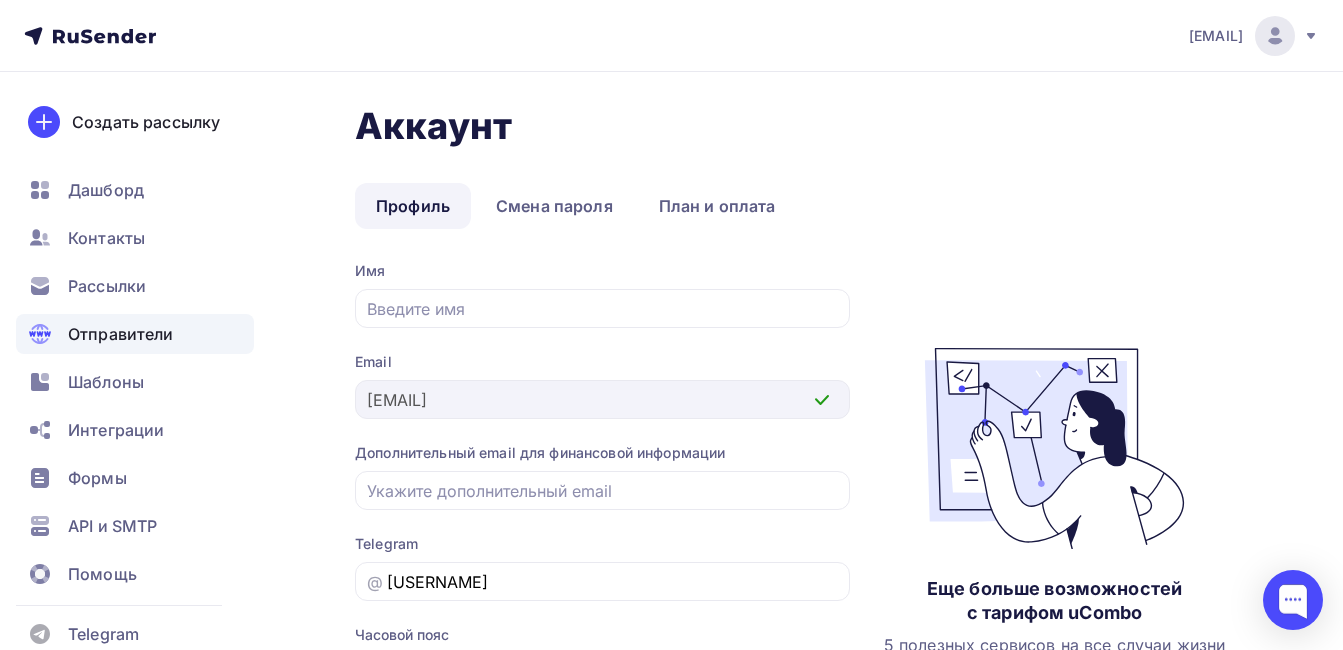 click on "Отправители" at bounding box center [121, 334] 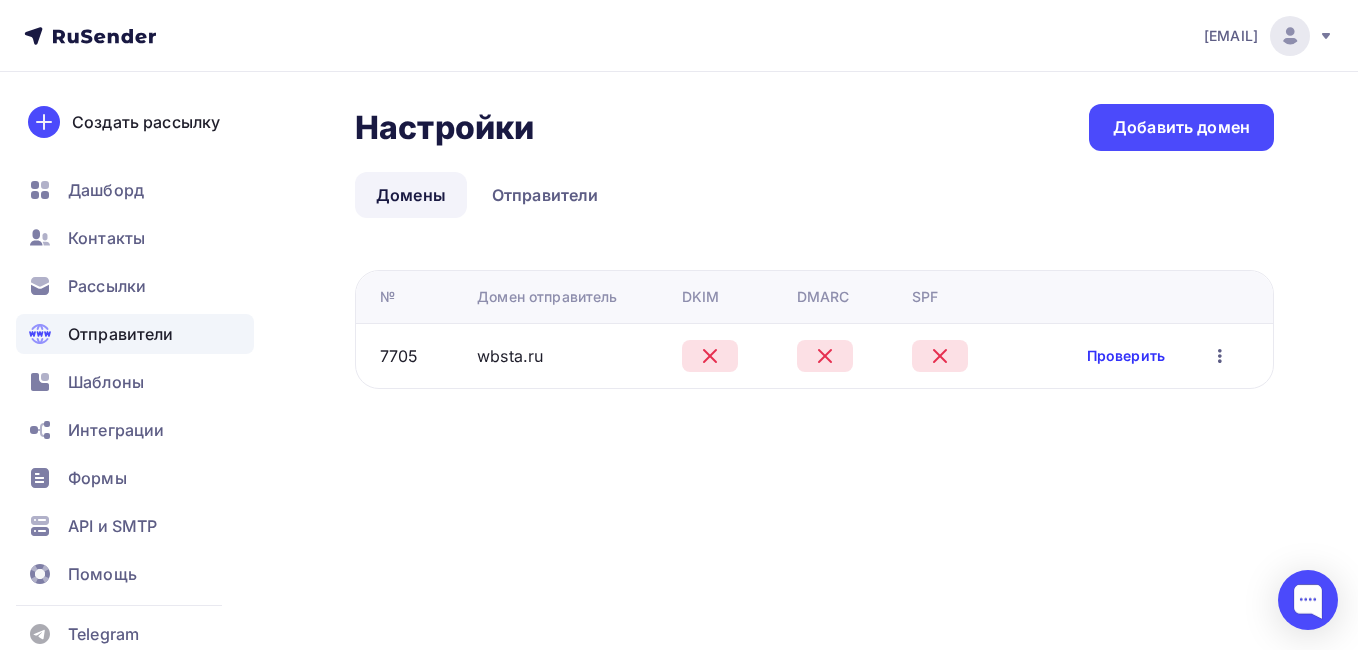 click on "Проверить" at bounding box center [1126, 356] 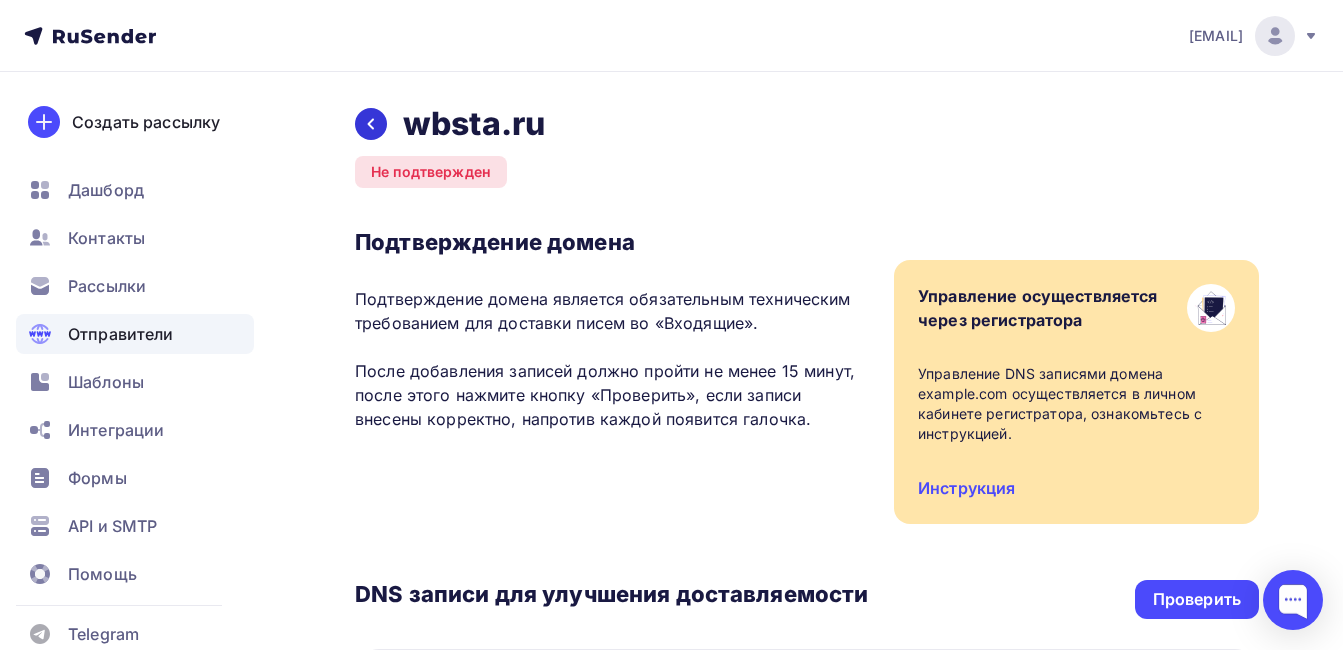click 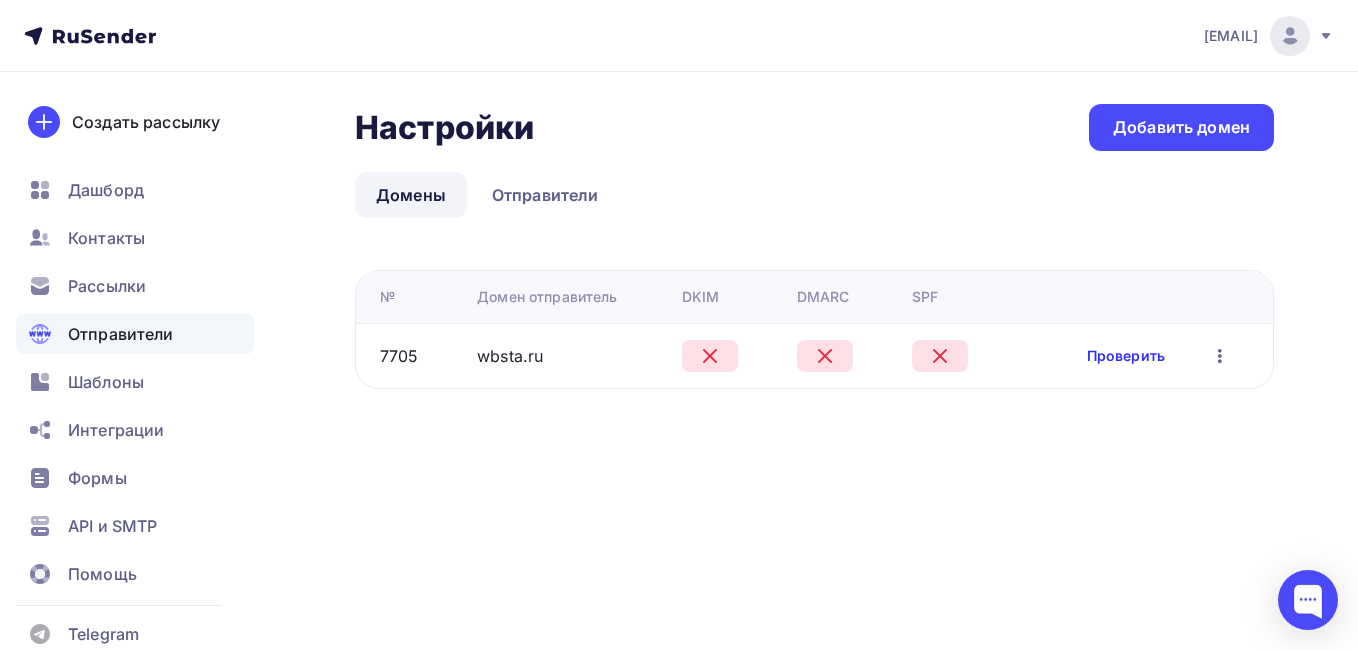 click on "Проверить" at bounding box center [1126, 356] 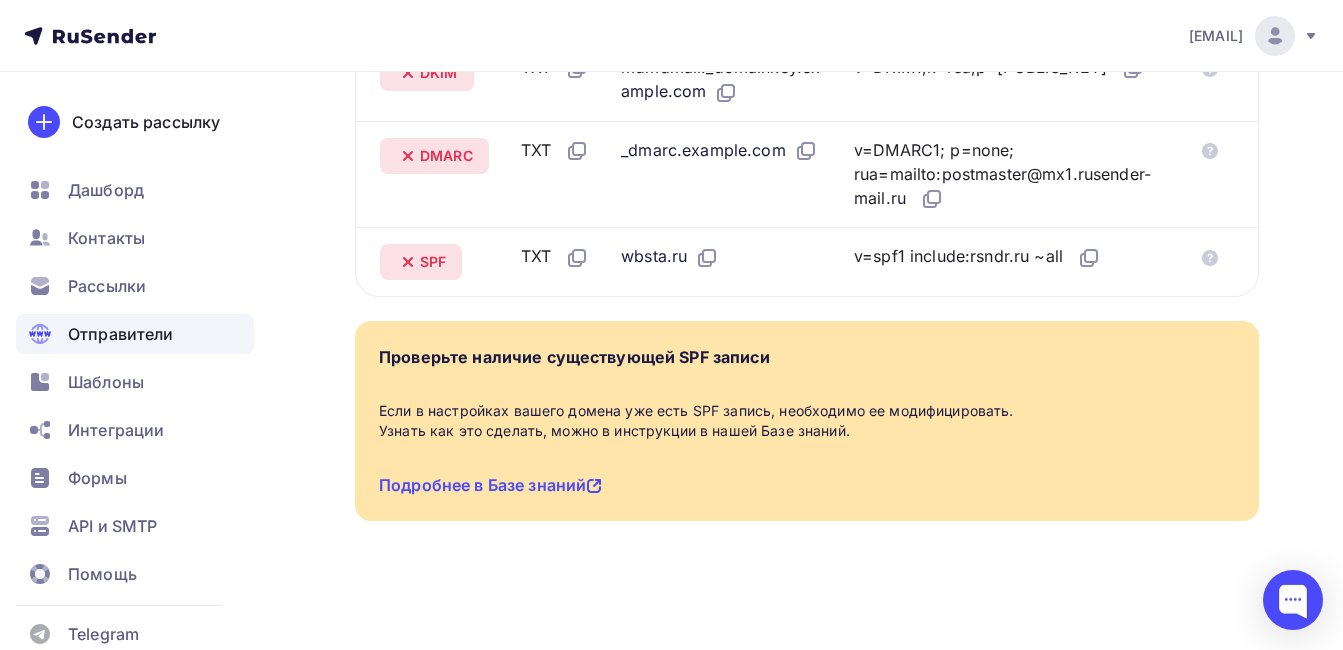 scroll, scrollTop: 908, scrollLeft: 0, axis: vertical 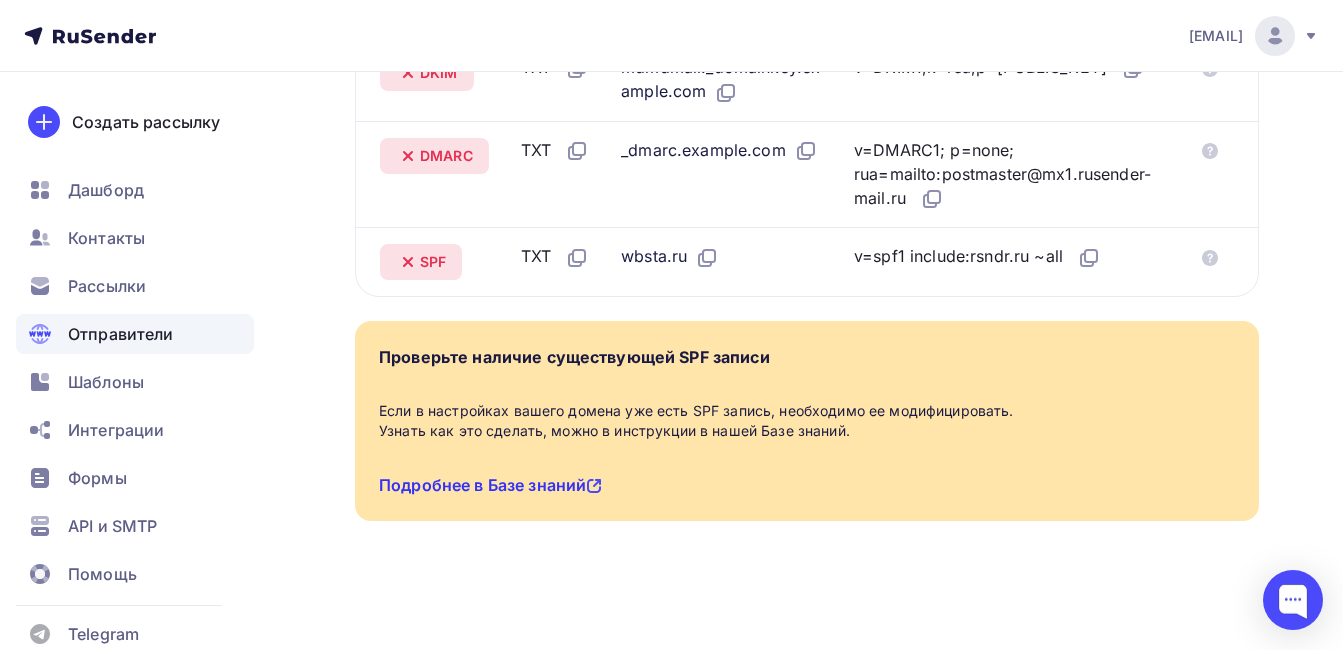 click on "Подробнее в Базе знаний" at bounding box center (490, 485) 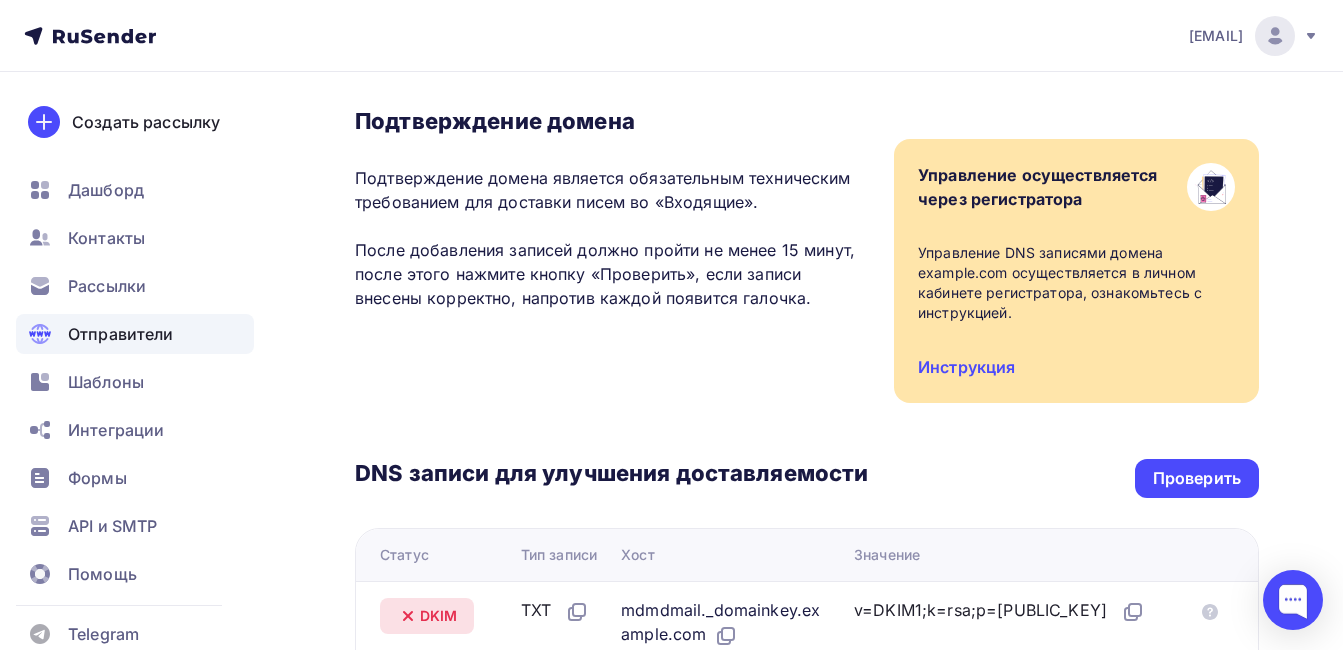 scroll, scrollTop: 0, scrollLeft: 0, axis: both 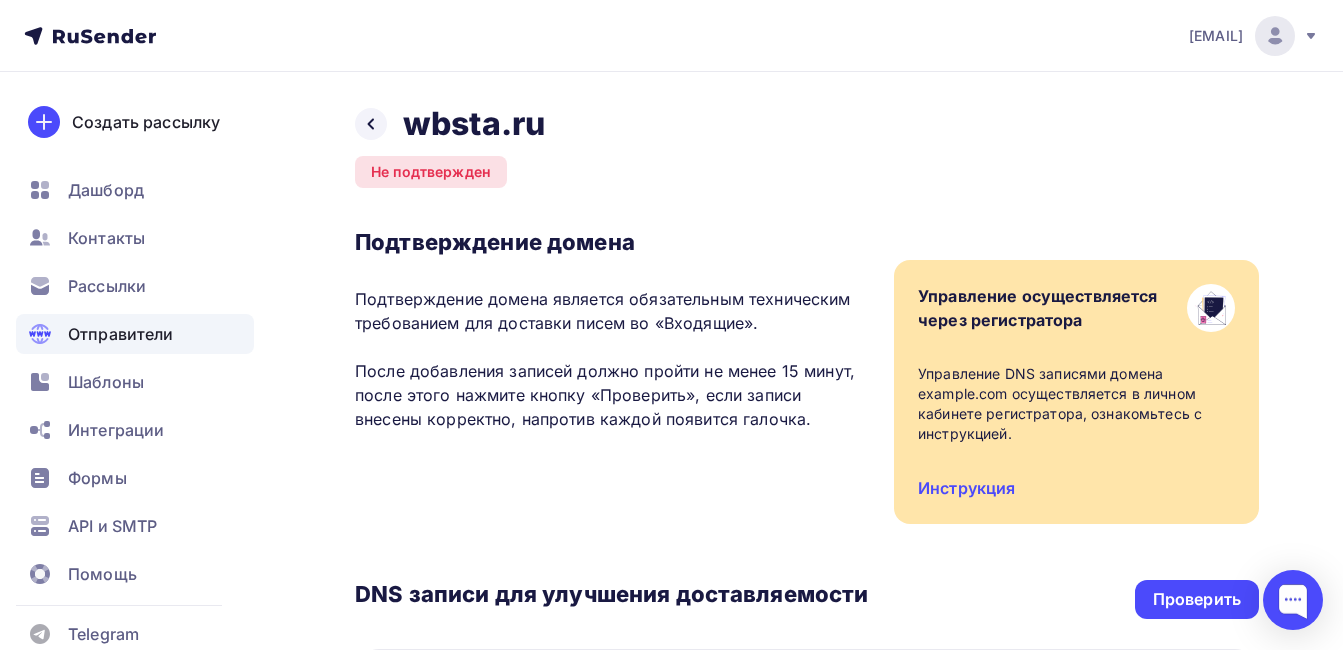 click on "Отправители" at bounding box center [121, 334] 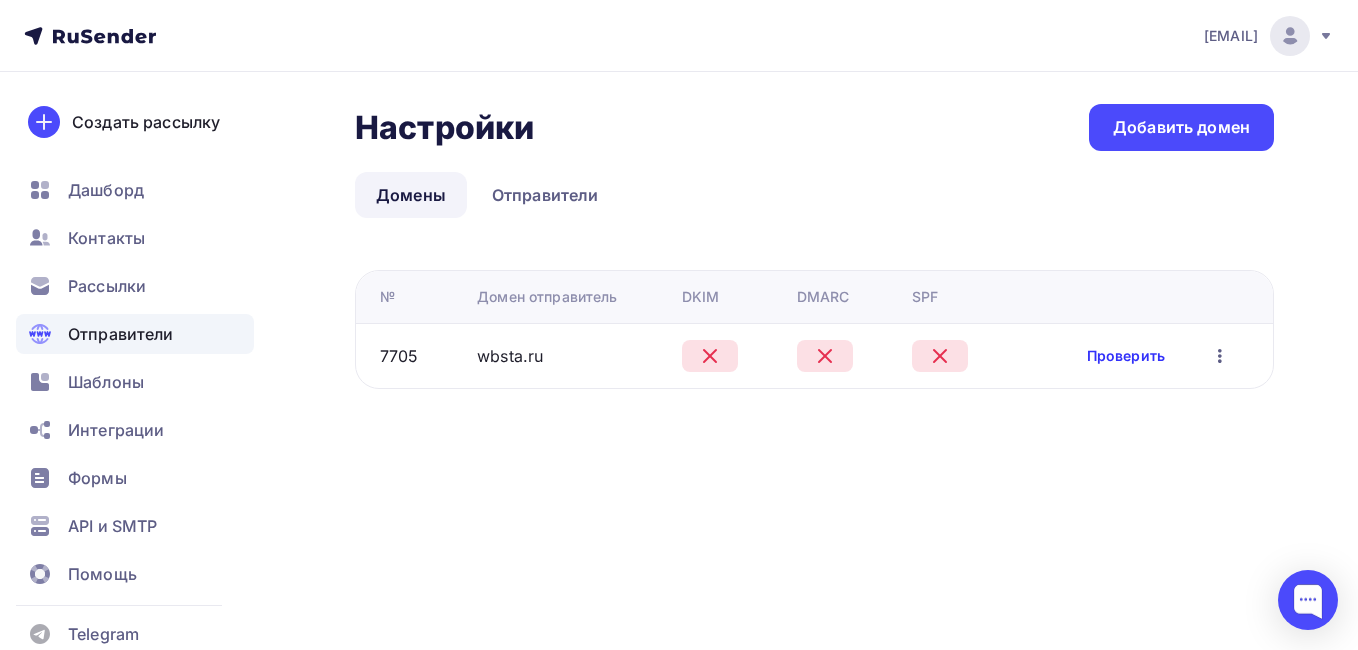 click on "Проверить" at bounding box center [1126, 356] 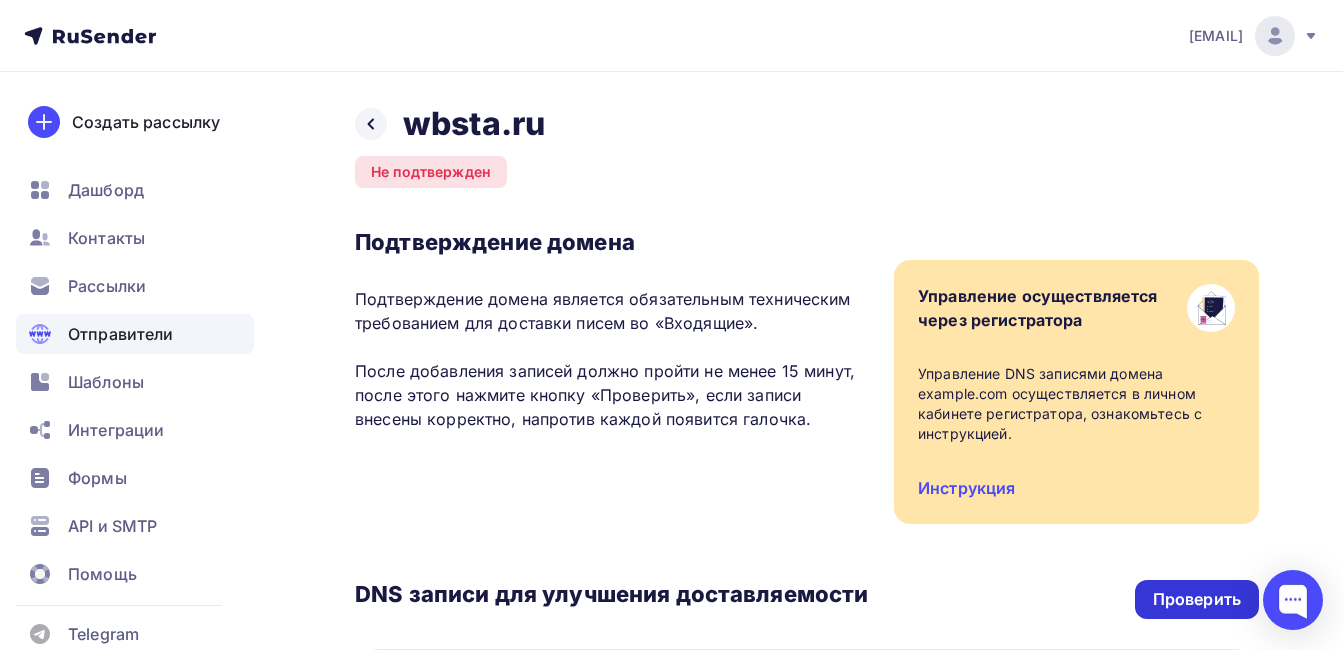 click on "Проверить" at bounding box center [1197, 599] 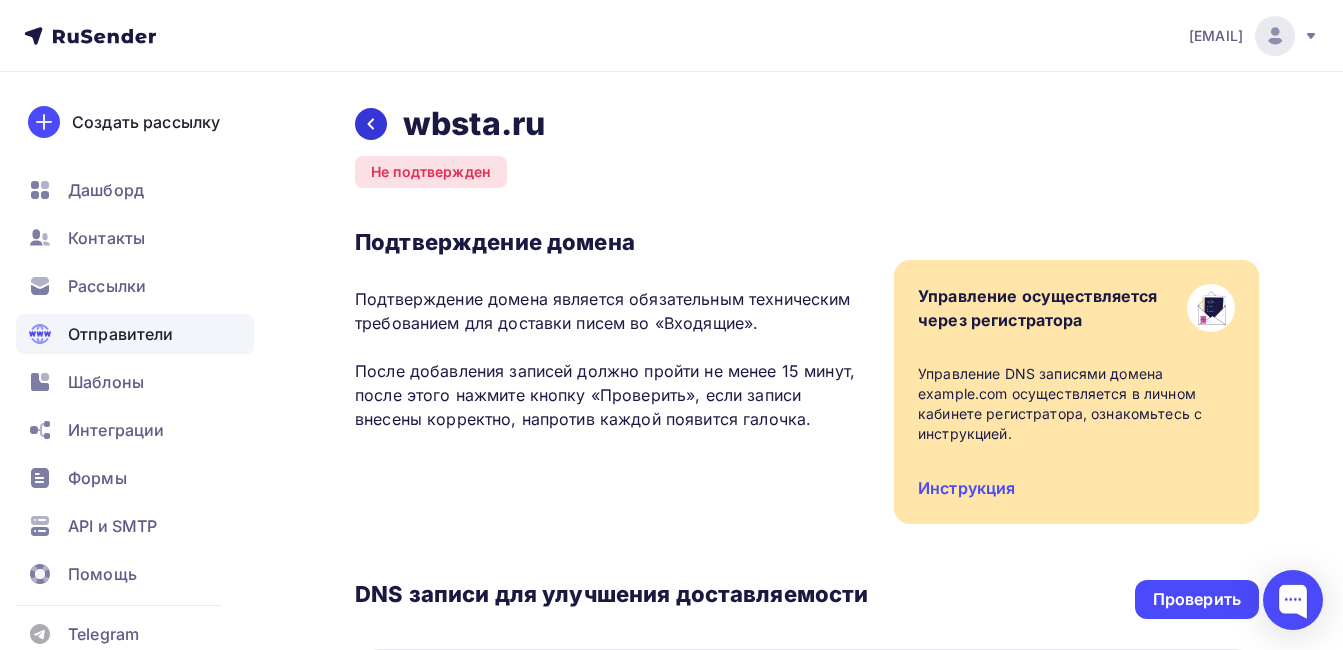 click 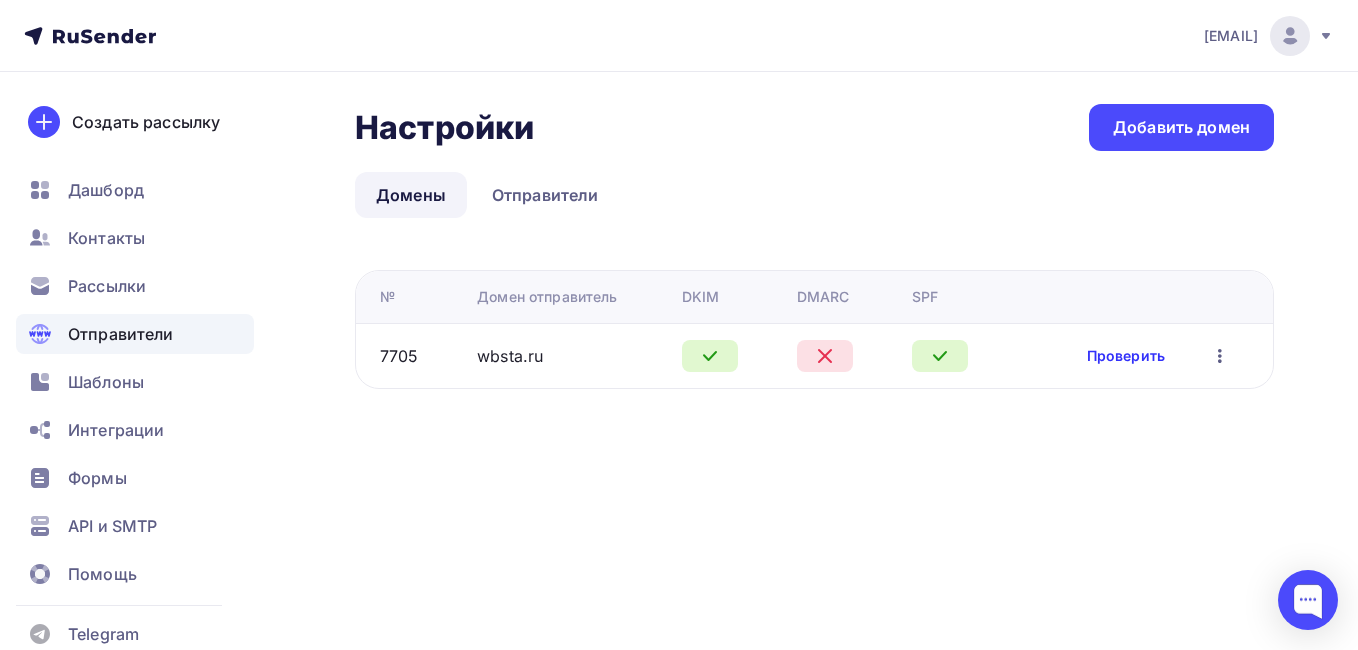 click on "Проверить" at bounding box center [1126, 356] 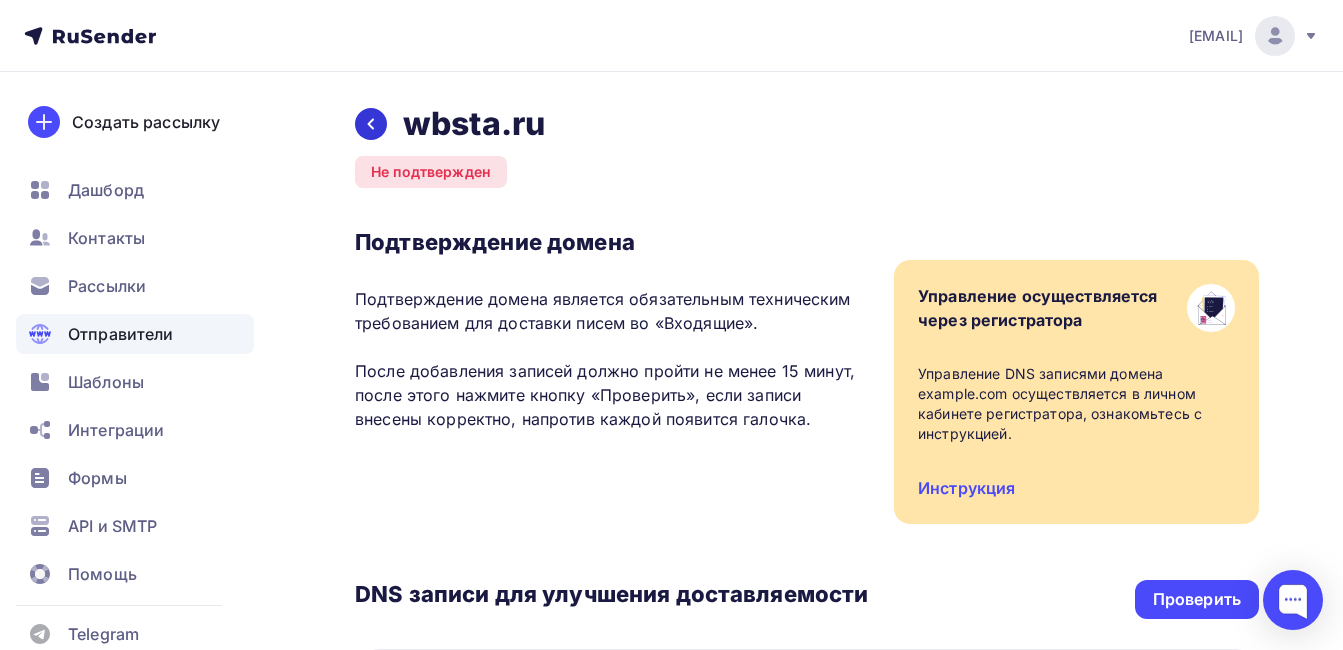 click 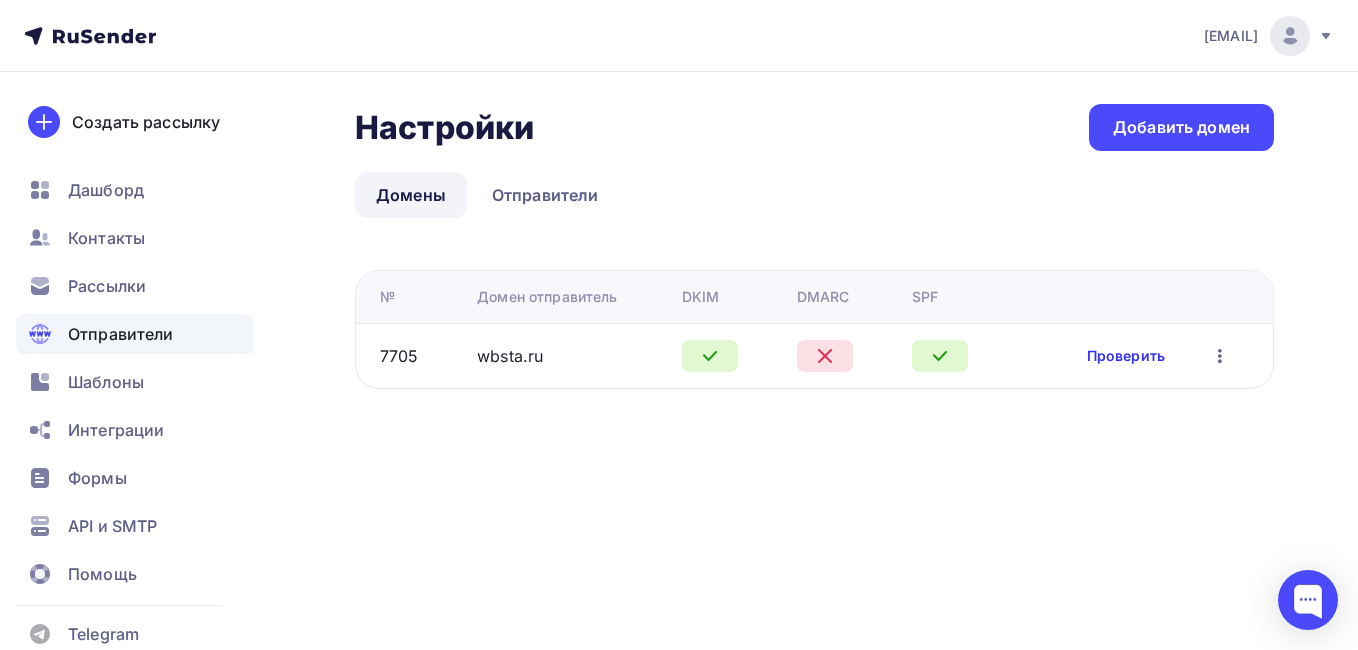 click on "Проверить" at bounding box center (1126, 356) 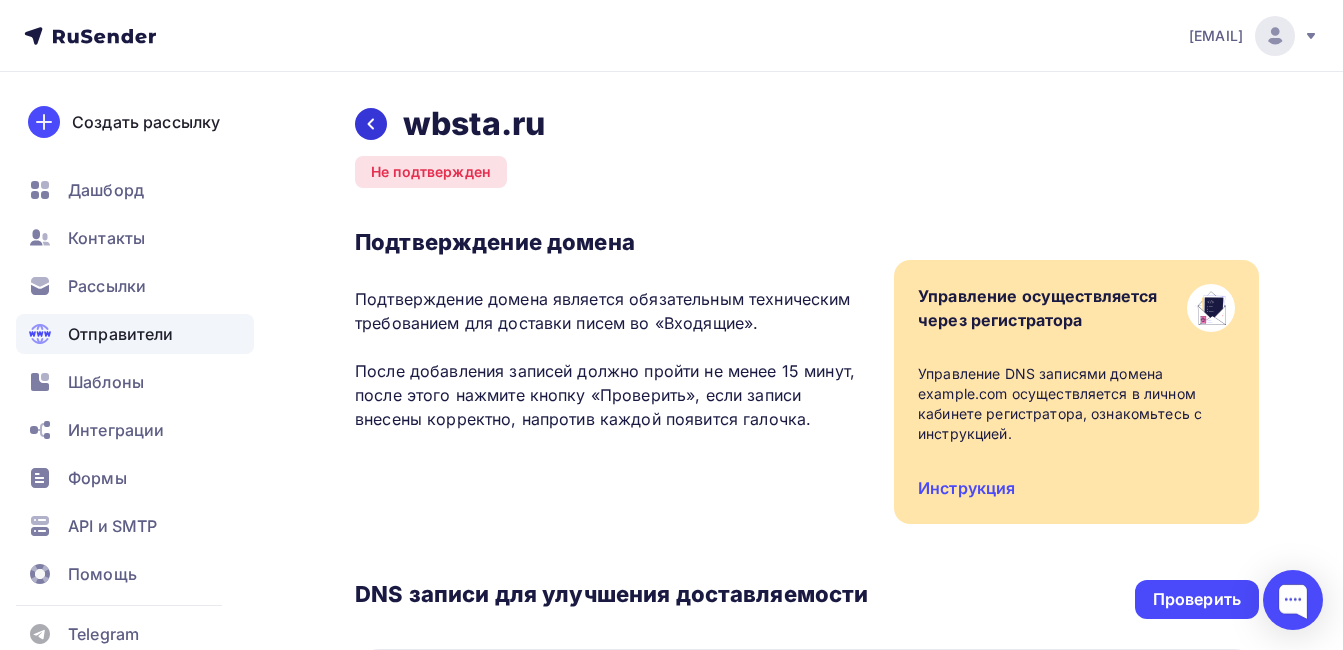 click 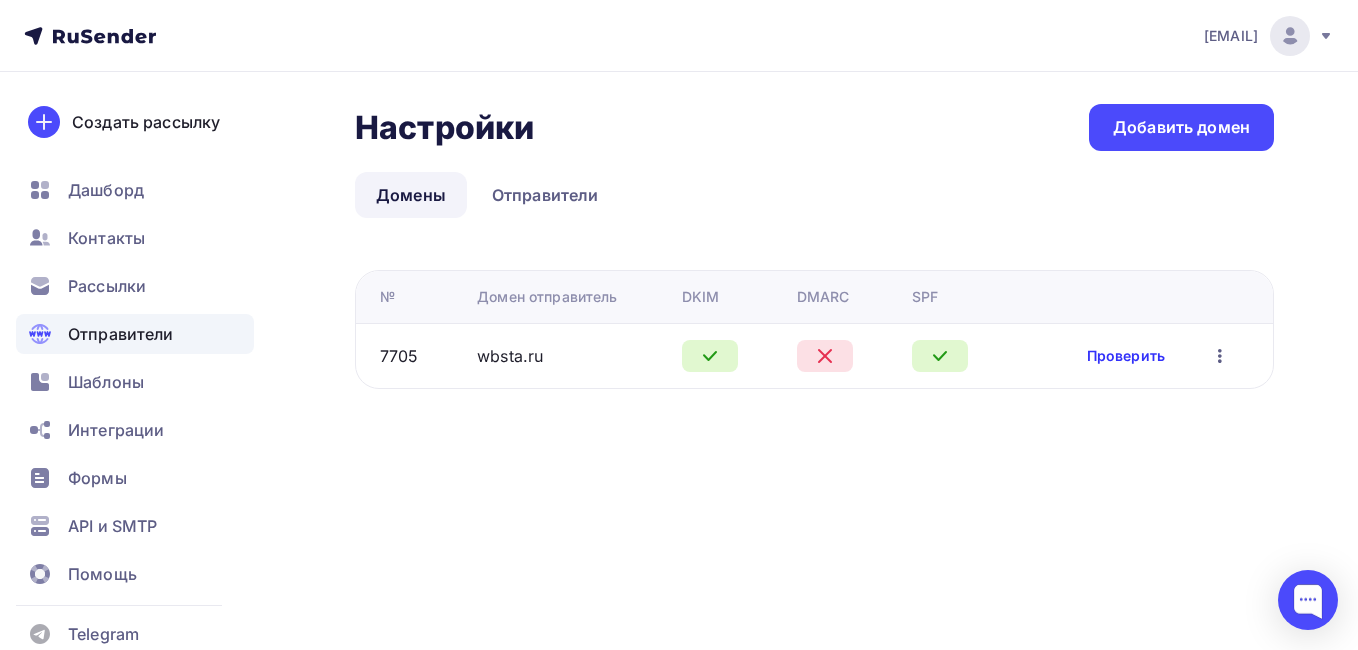 click on "Проверить" at bounding box center [1126, 356] 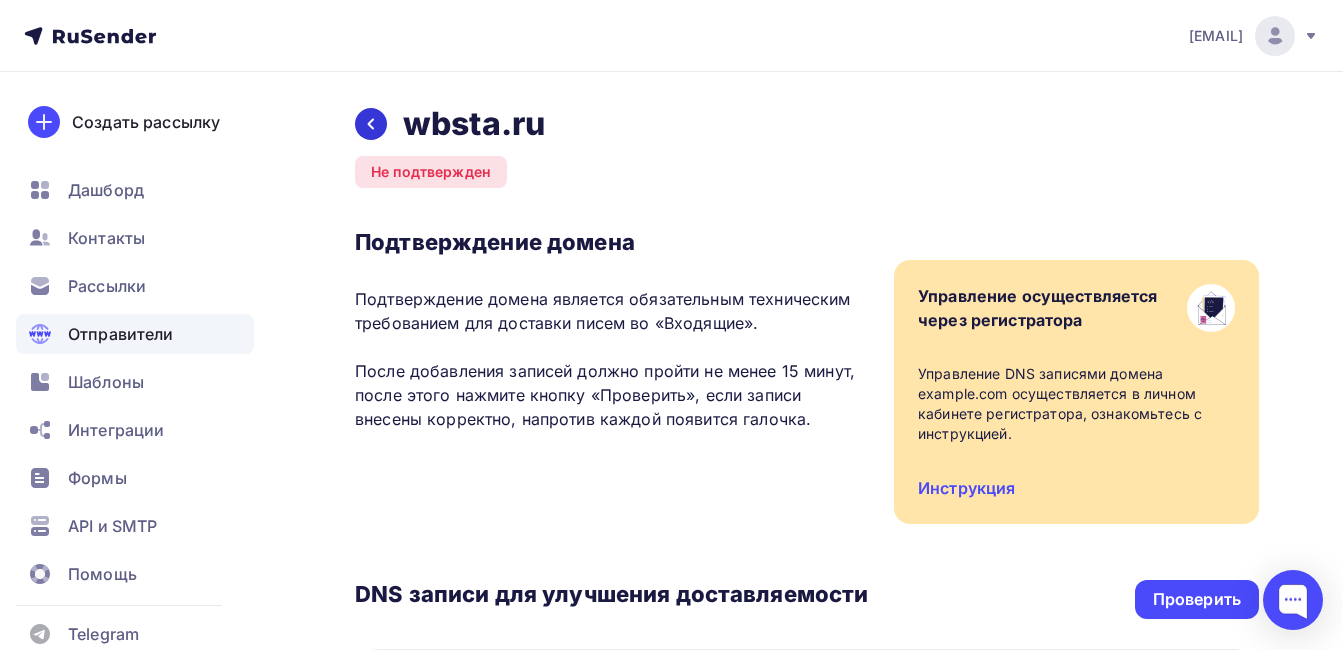 click 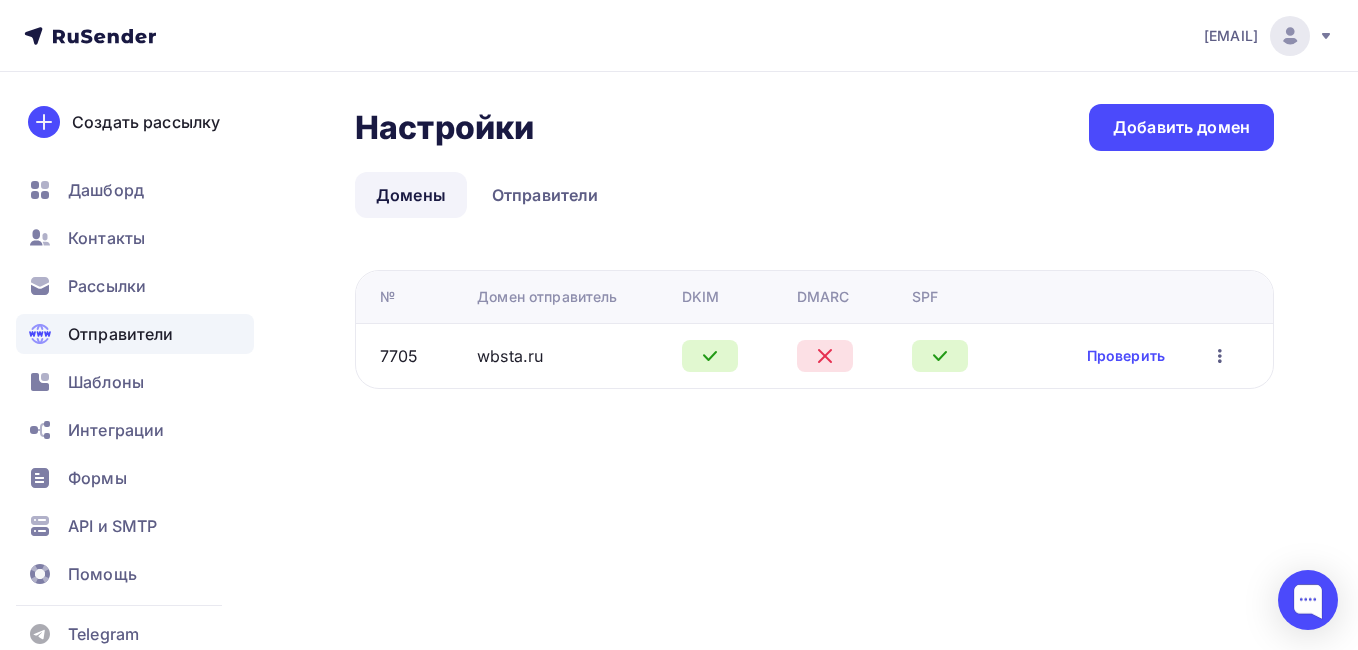 click on "wbsta@wbsta.ru             Аккаунт         Тарифы       Выйти
Создать рассылку
Дашборд
Контакты
Рассылки
Отправители
Шаблоны
Интеграции
Формы
API и SMTP
Помощь
Telegram
Аккаунт         Тарифы                   Помощь       Выйти     Настройки   Настройки
Добавить домен
Домены   Отправители
Домены
Отправители
№
DKIM" at bounding box center (679, 325) 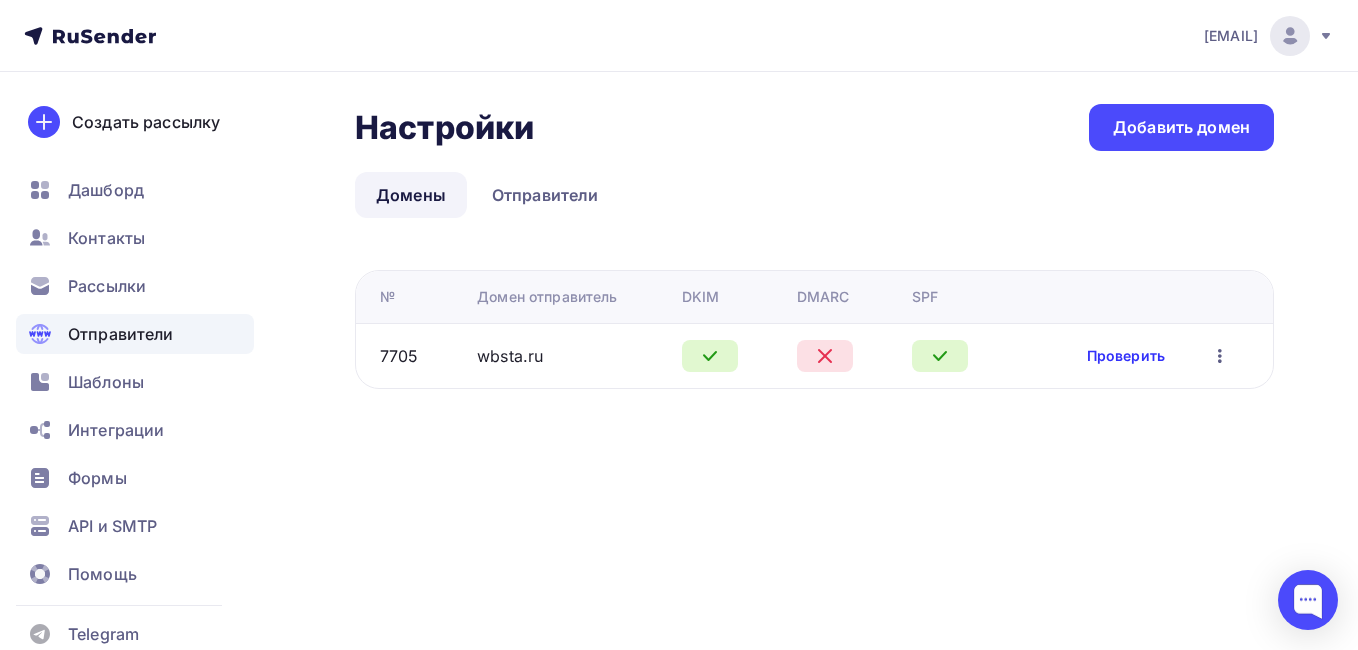 click on "Проверить" at bounding box center (1126, 356) 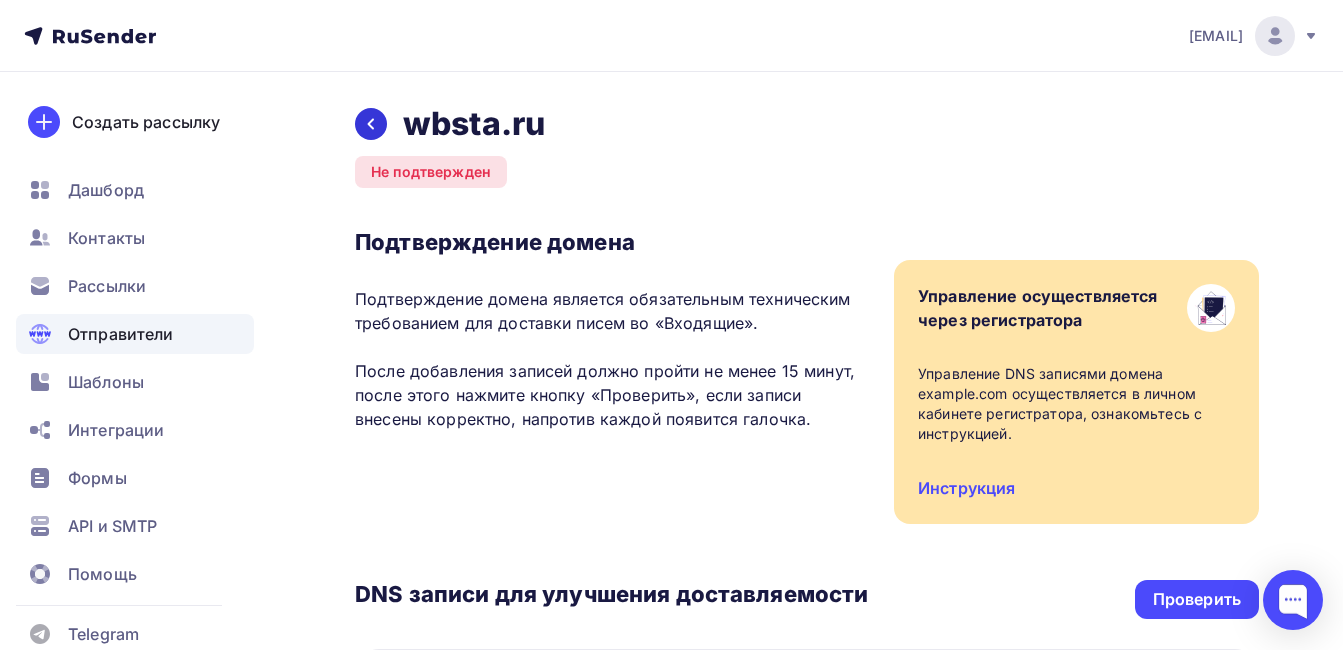 click 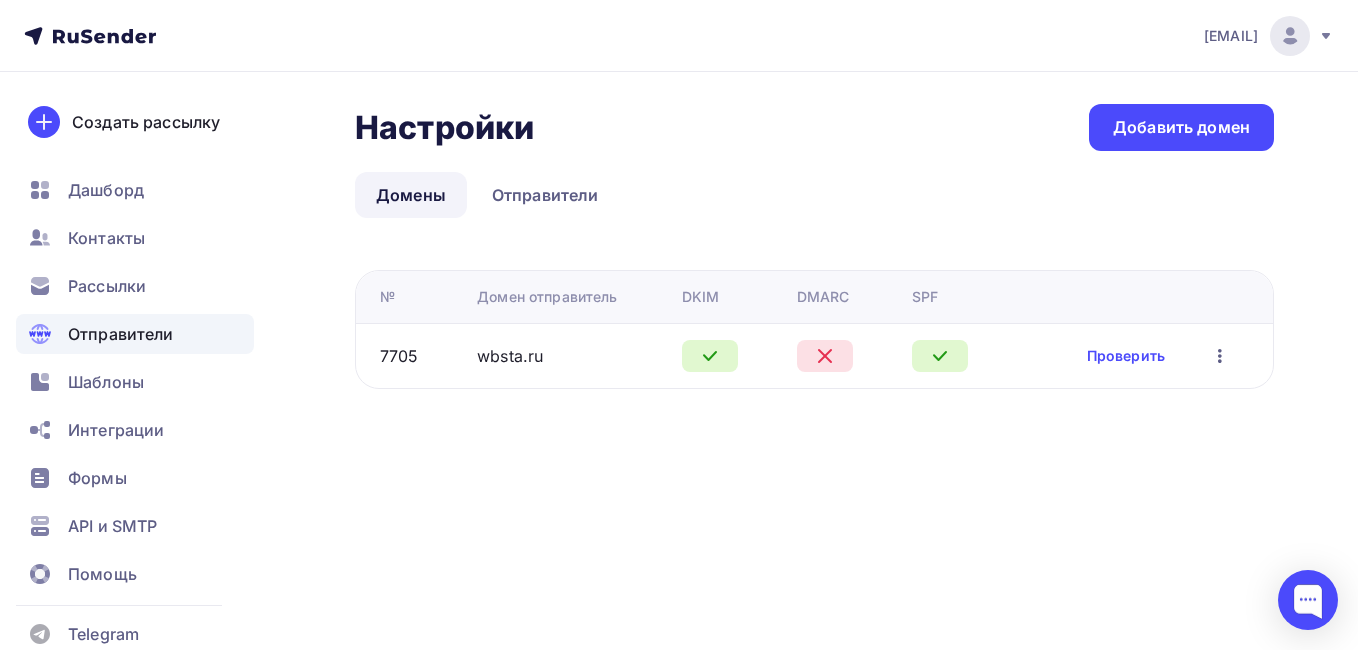 click on "Отправители" at bounding box center [121, 334] 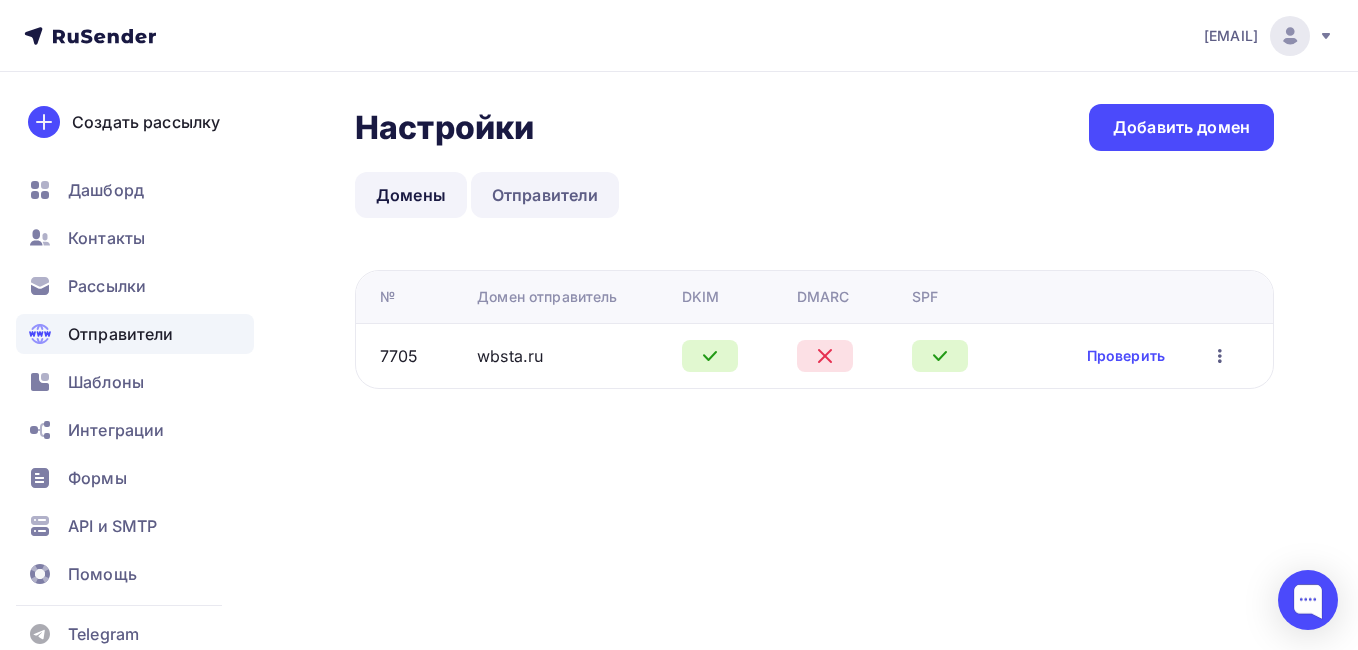 click on "Отправители" at bounding box center (545, 195) 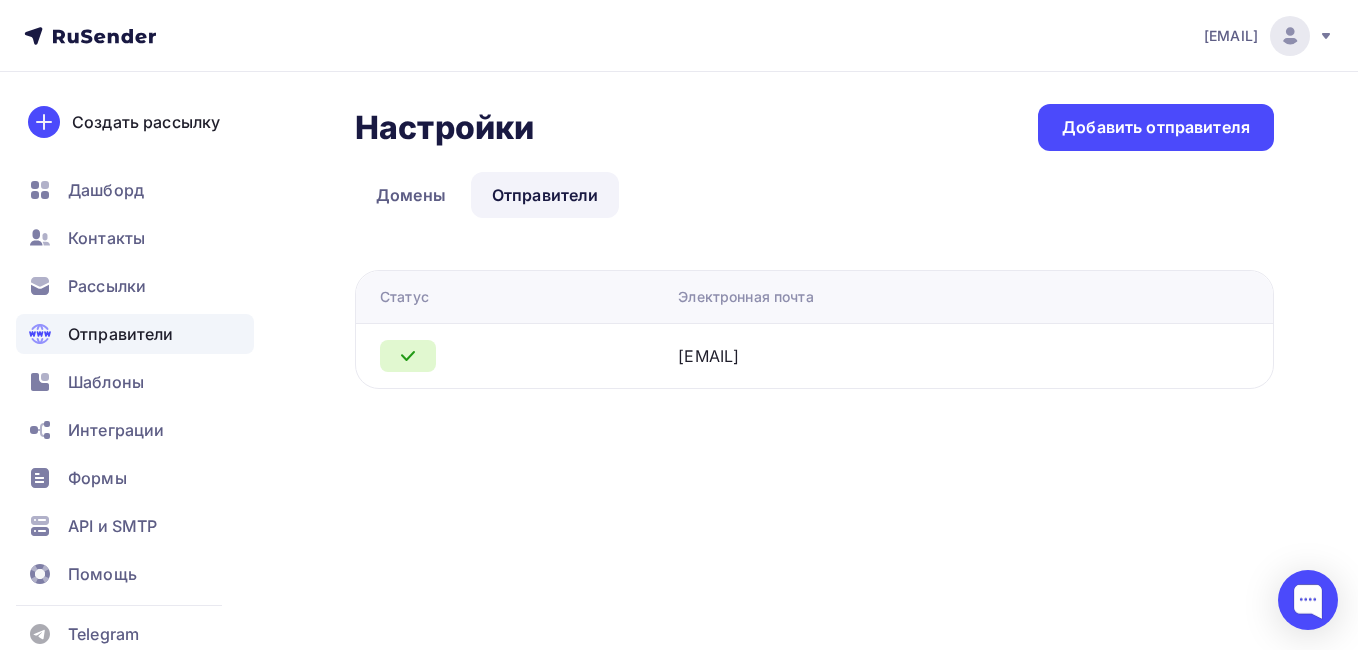click on "wbsta@wbsta.ru" at bounding box center (1231, 36) 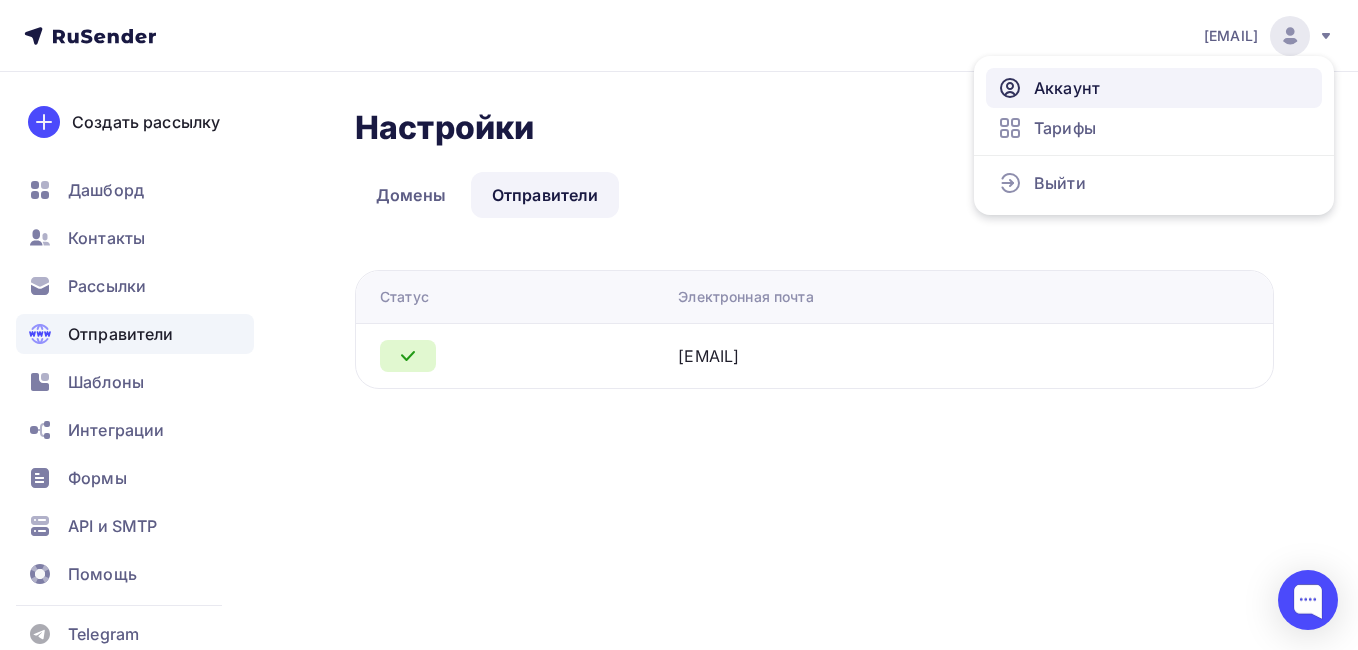click on "Аккаунт" at bounding box center [1154, 88] 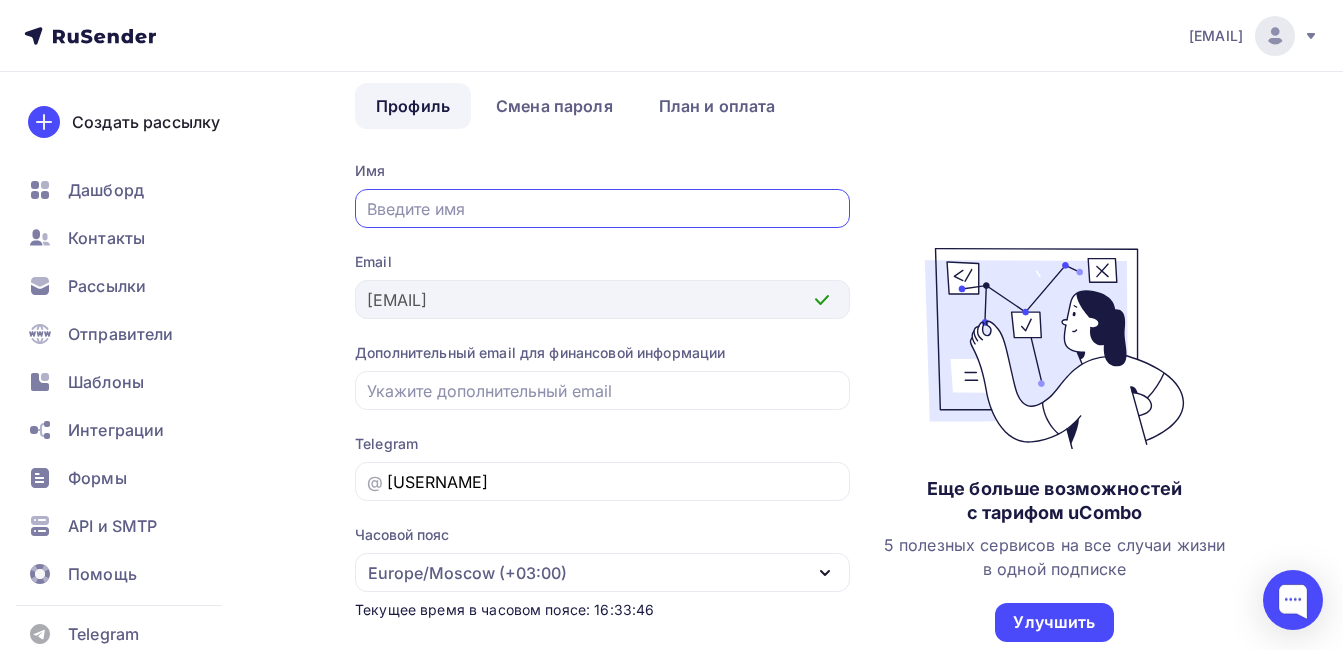 scroll, scrollTop: 0, scrollLeft: 0, axis: both 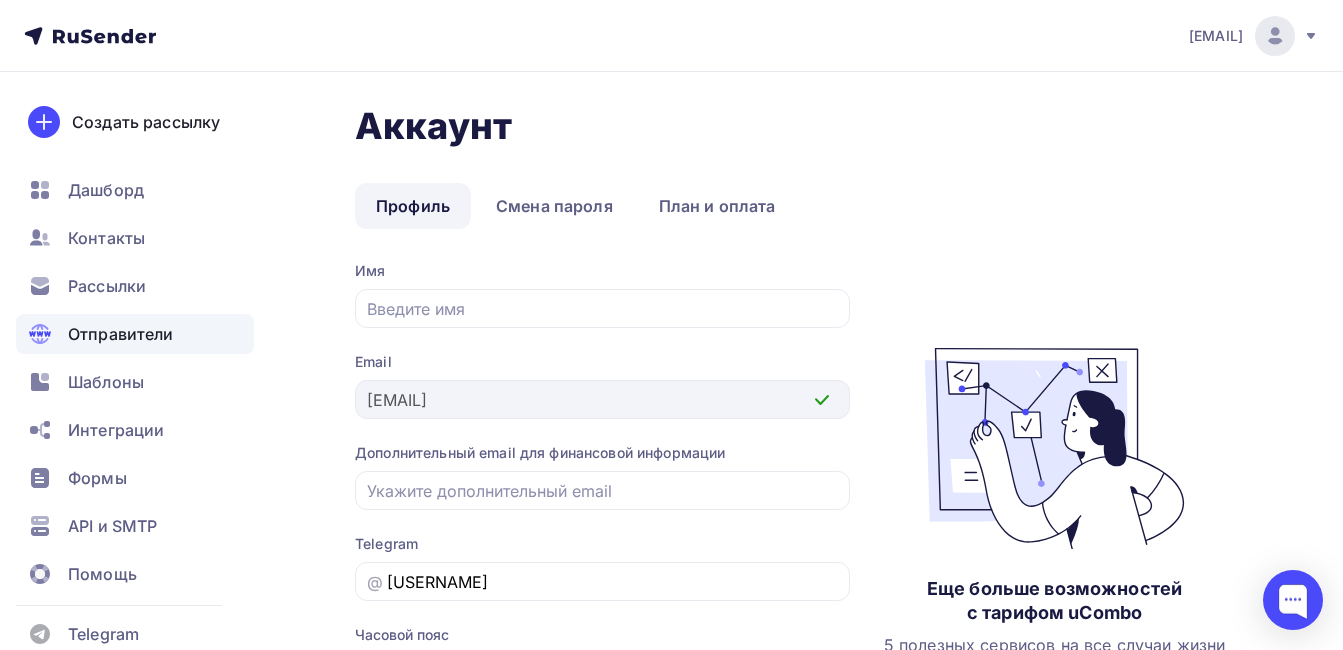 click on "Отправители" at bounding box center (121, 334) 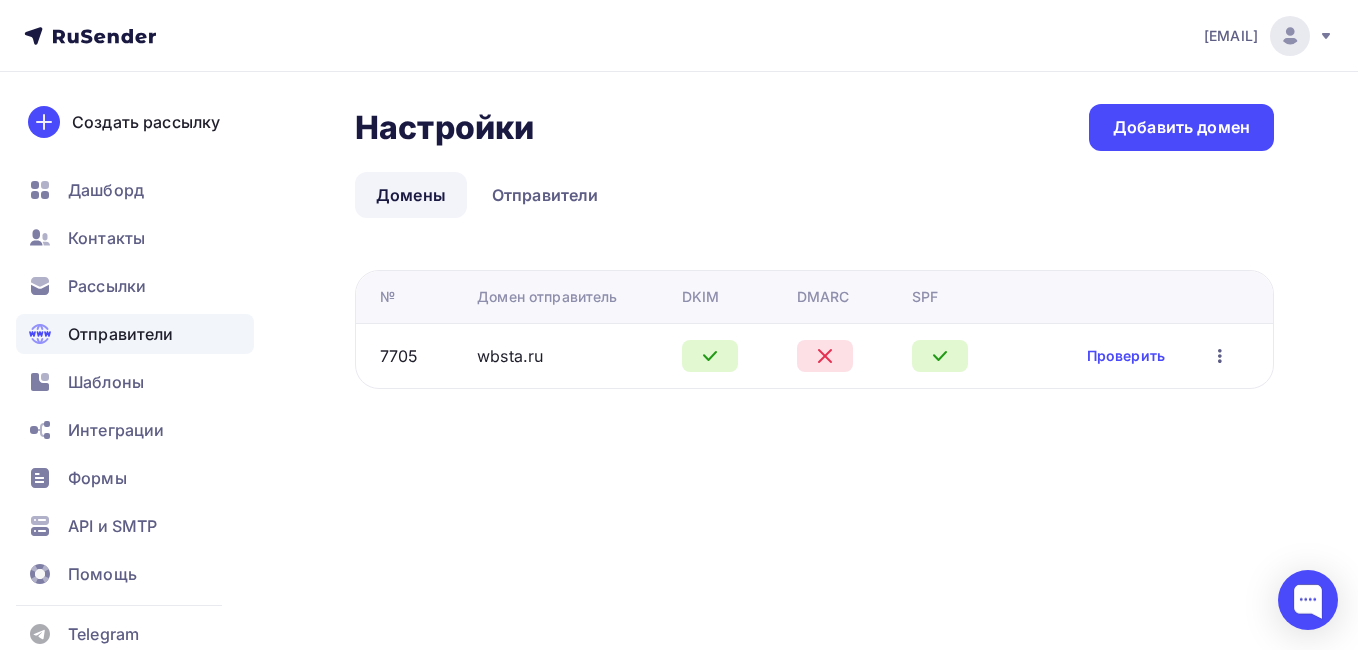 click 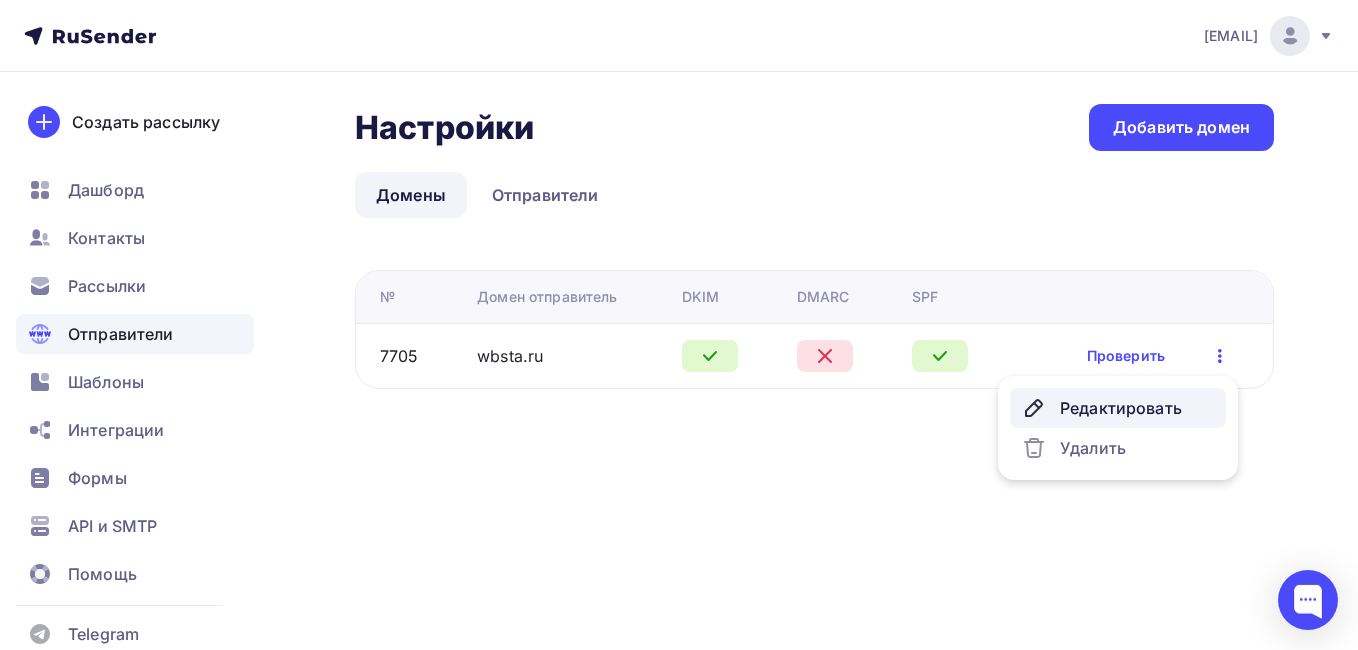click on "Редактировать" at bounding box center [1118, 408] 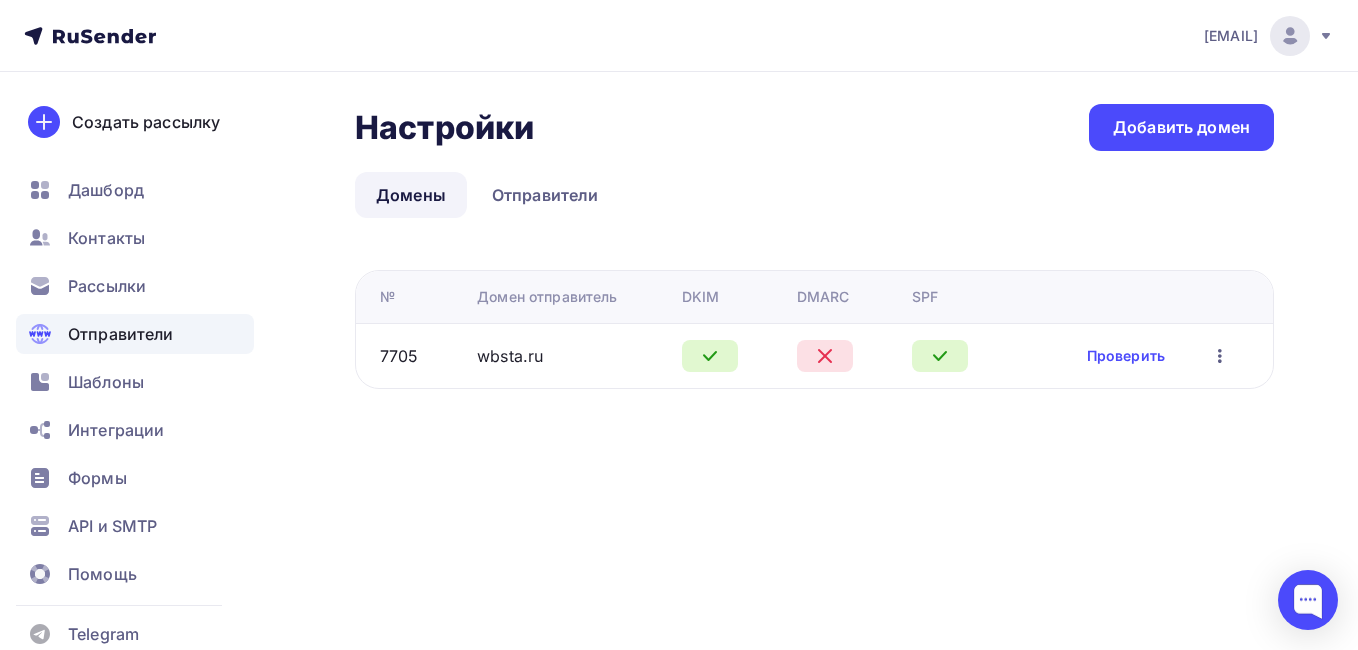click 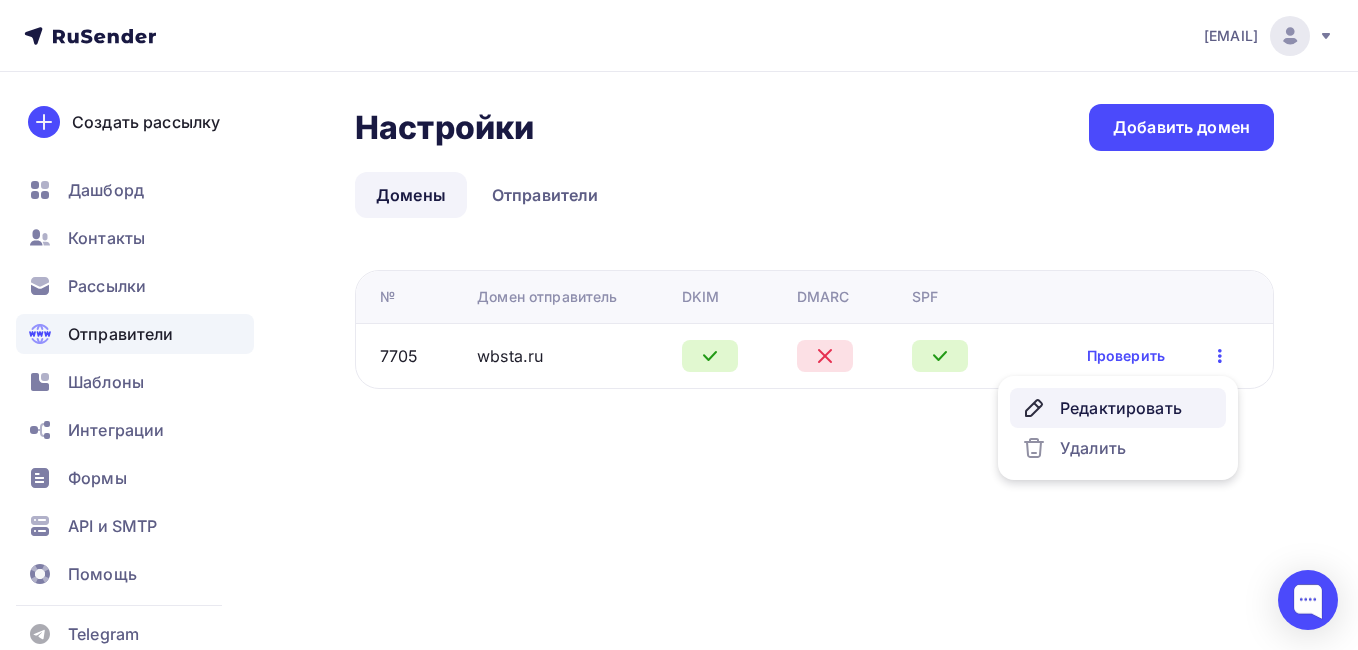 click on "Редактировать" at bounding box center (1118, 408) 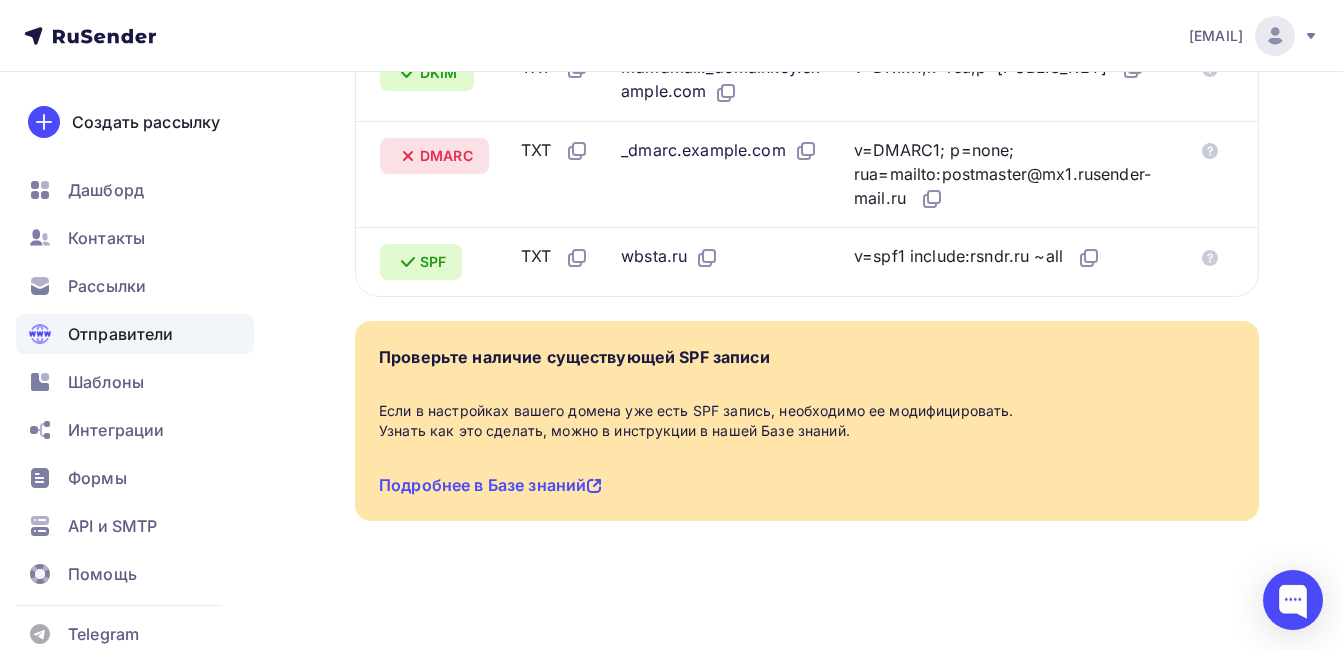 scroll, scrollTop: 800, scrollLeft: 0, axis: vertical 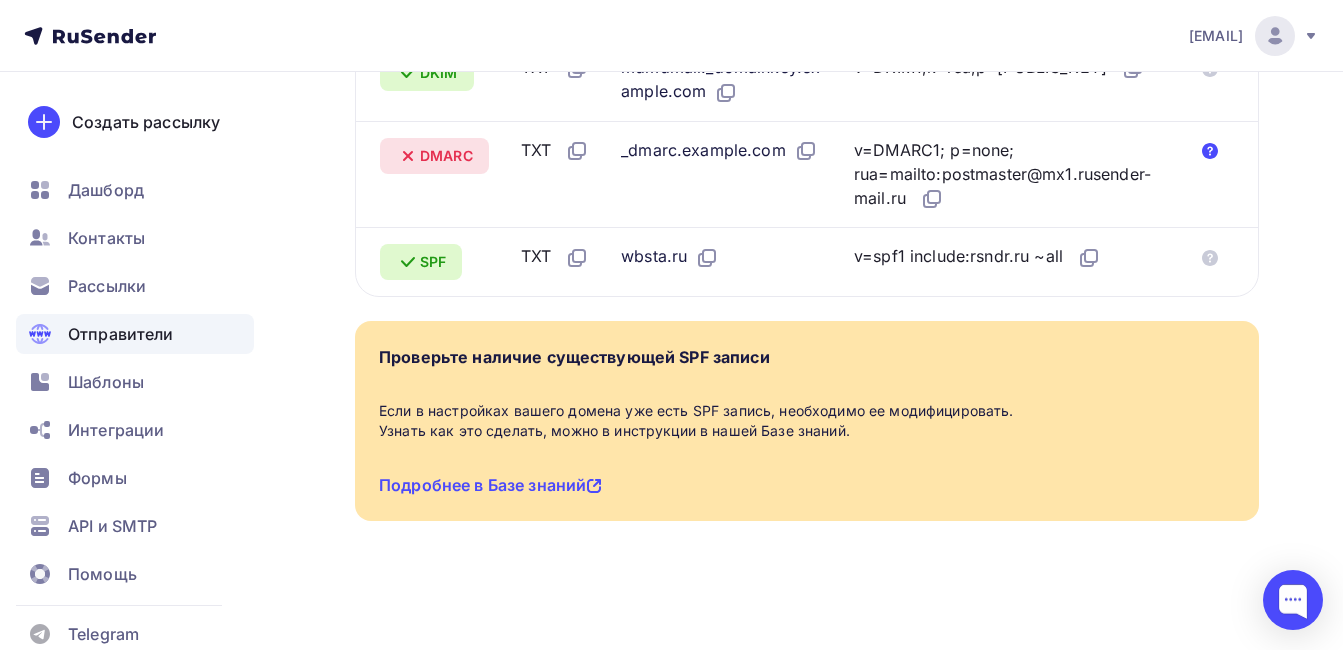 click 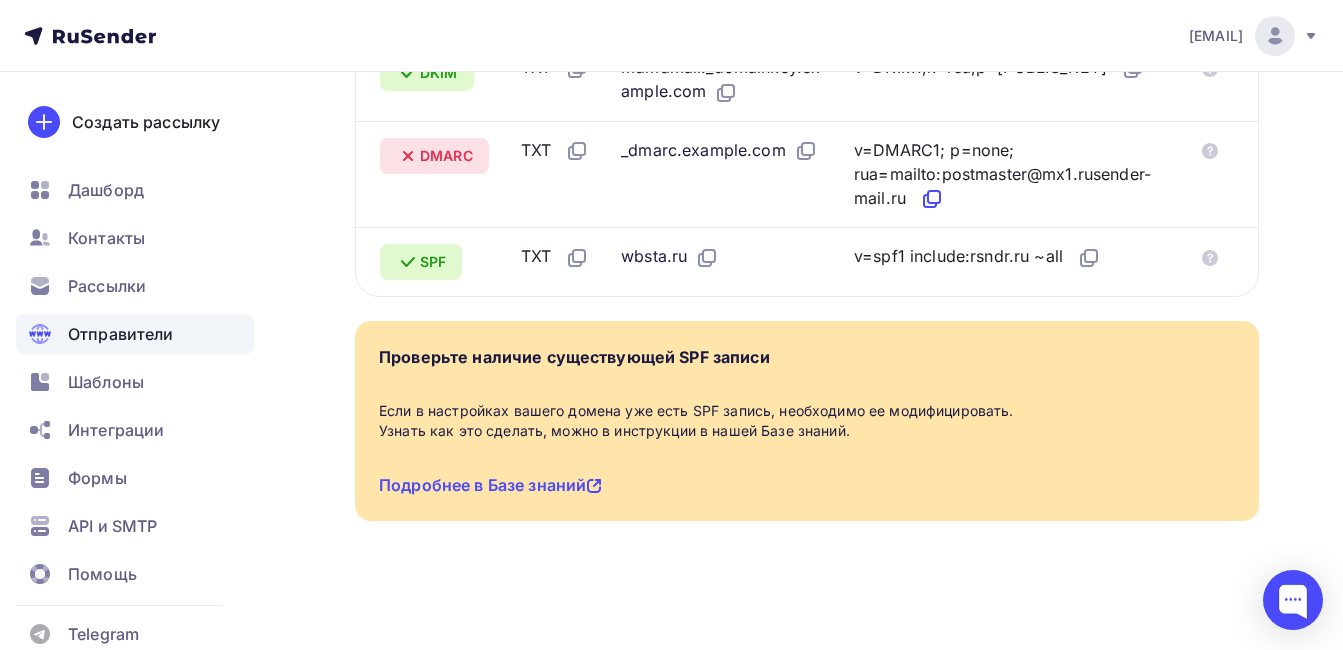 click 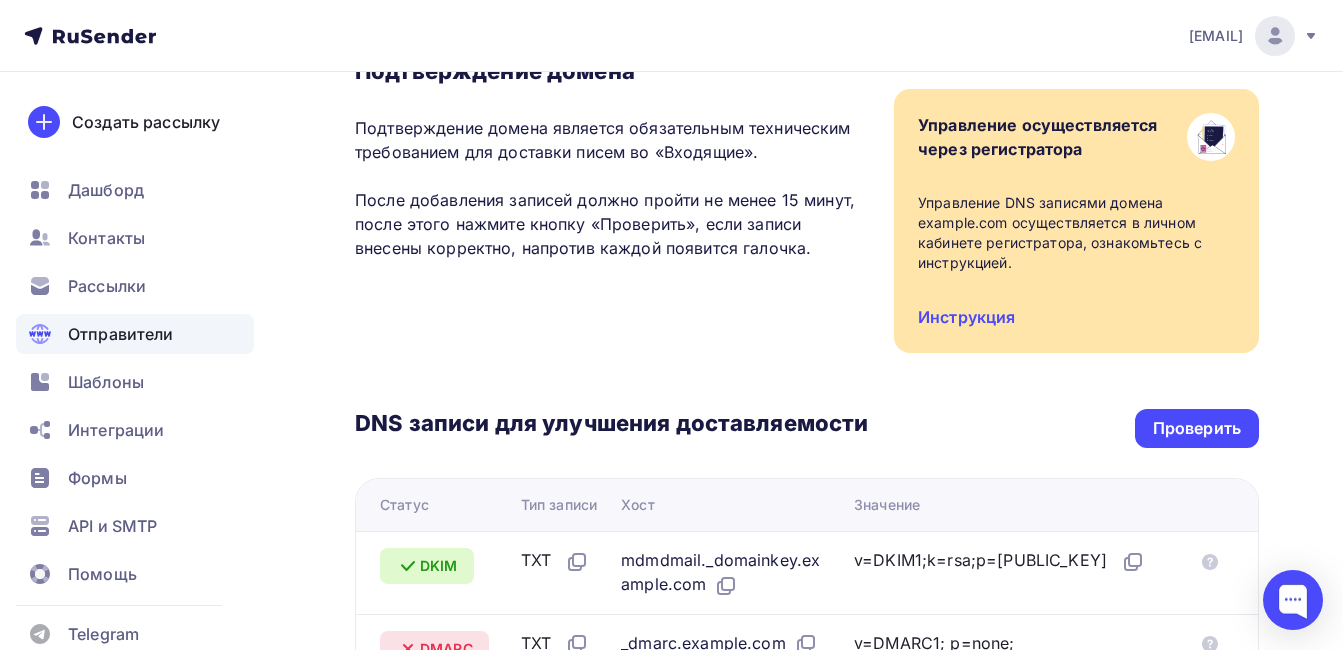 scroll, scrollTop: 100, scrollLeft: 0, axis: vertical 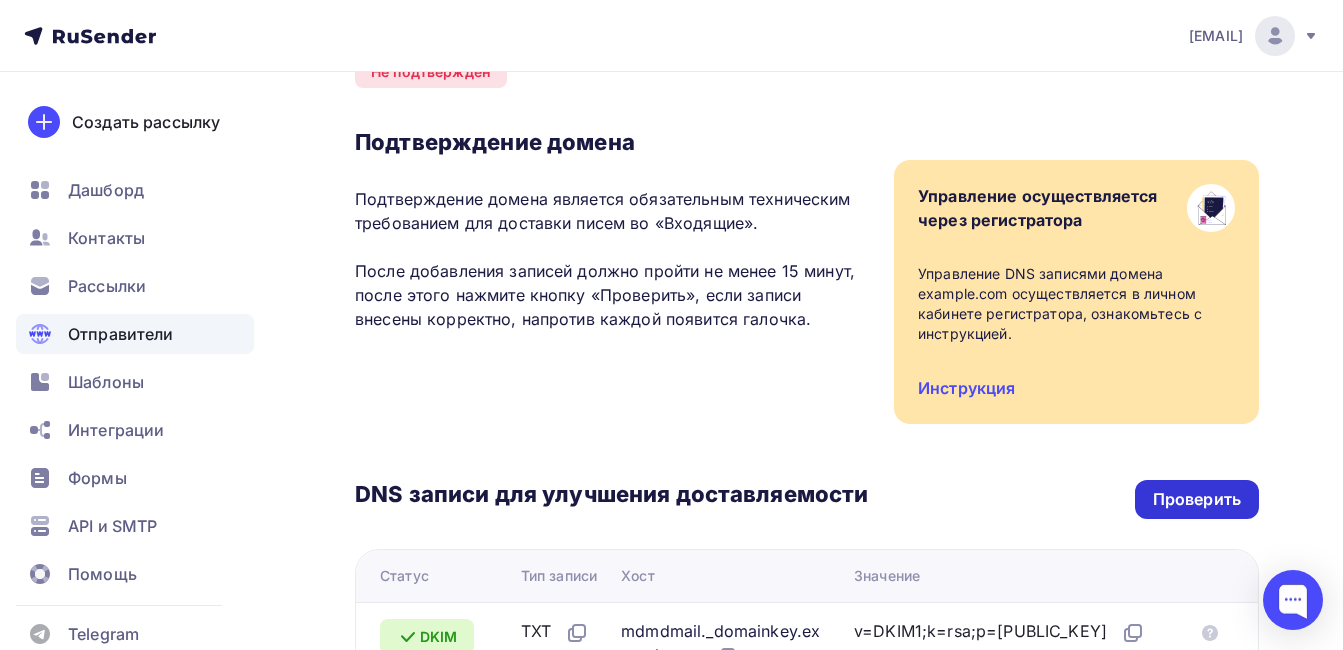 click on "Проверить" at bounding box center [1197, 499] 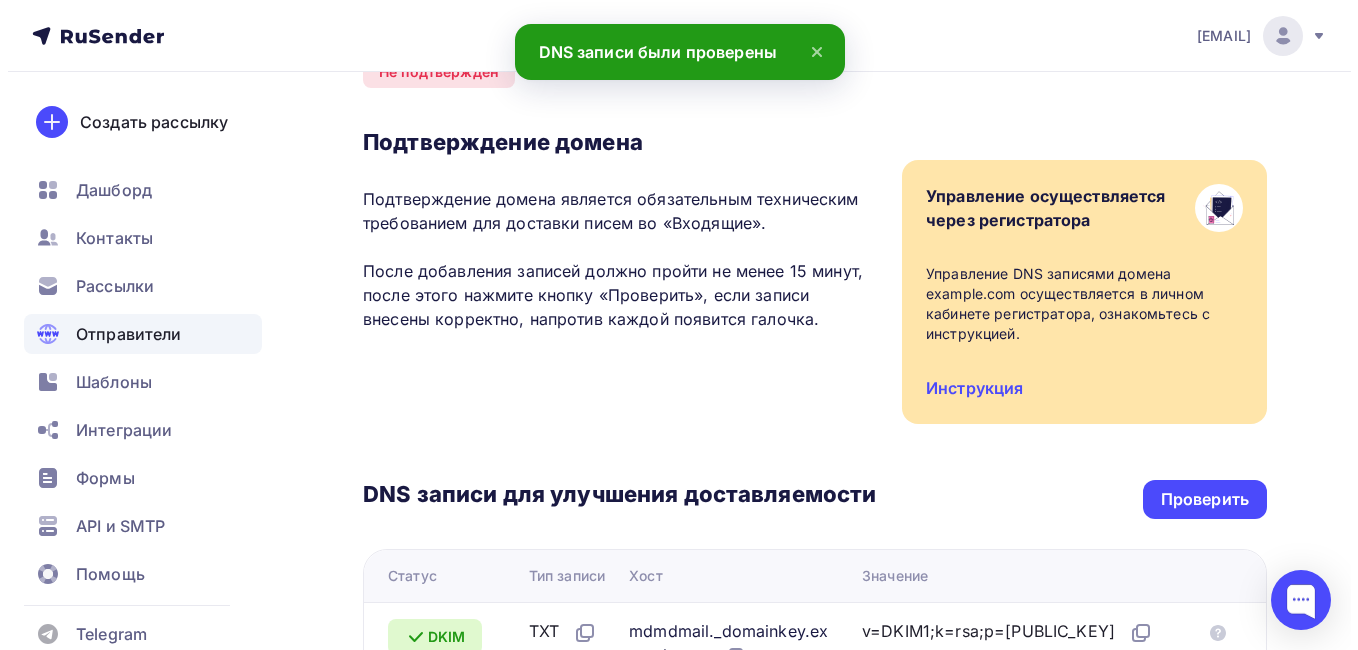 scroll, scrollTop: 0, scrollLeft: 0, axis: both 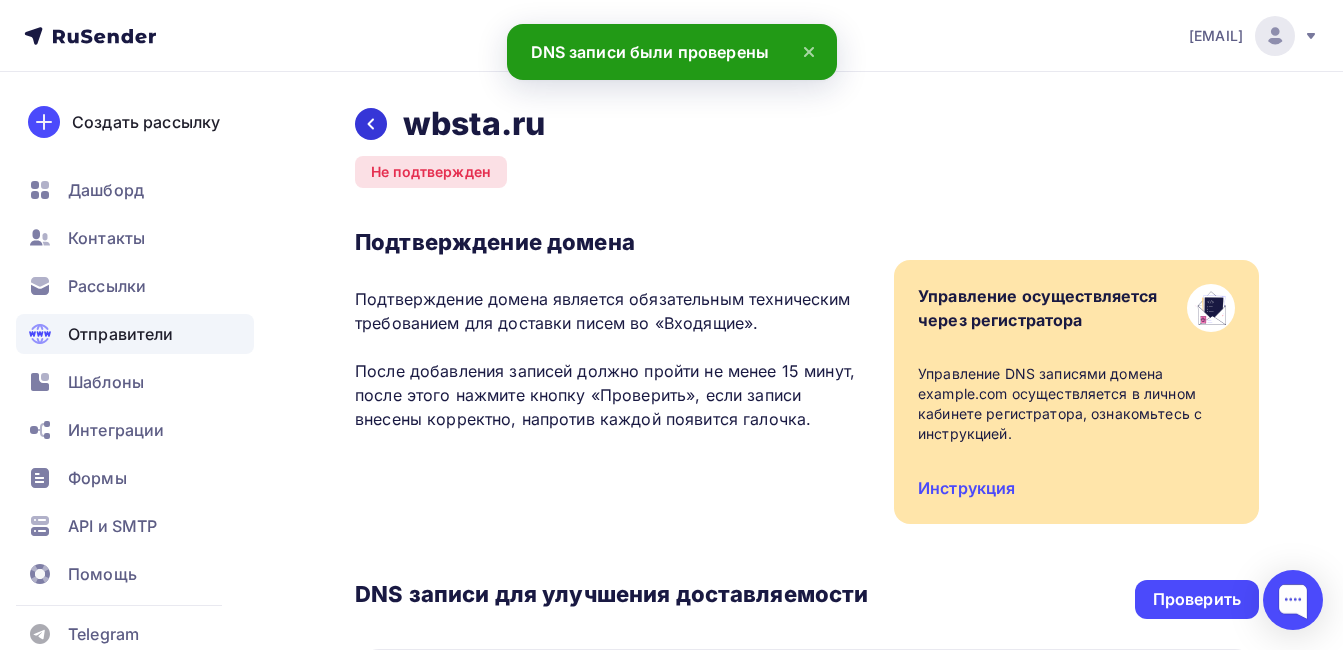 click at bounding box center (371, 124) 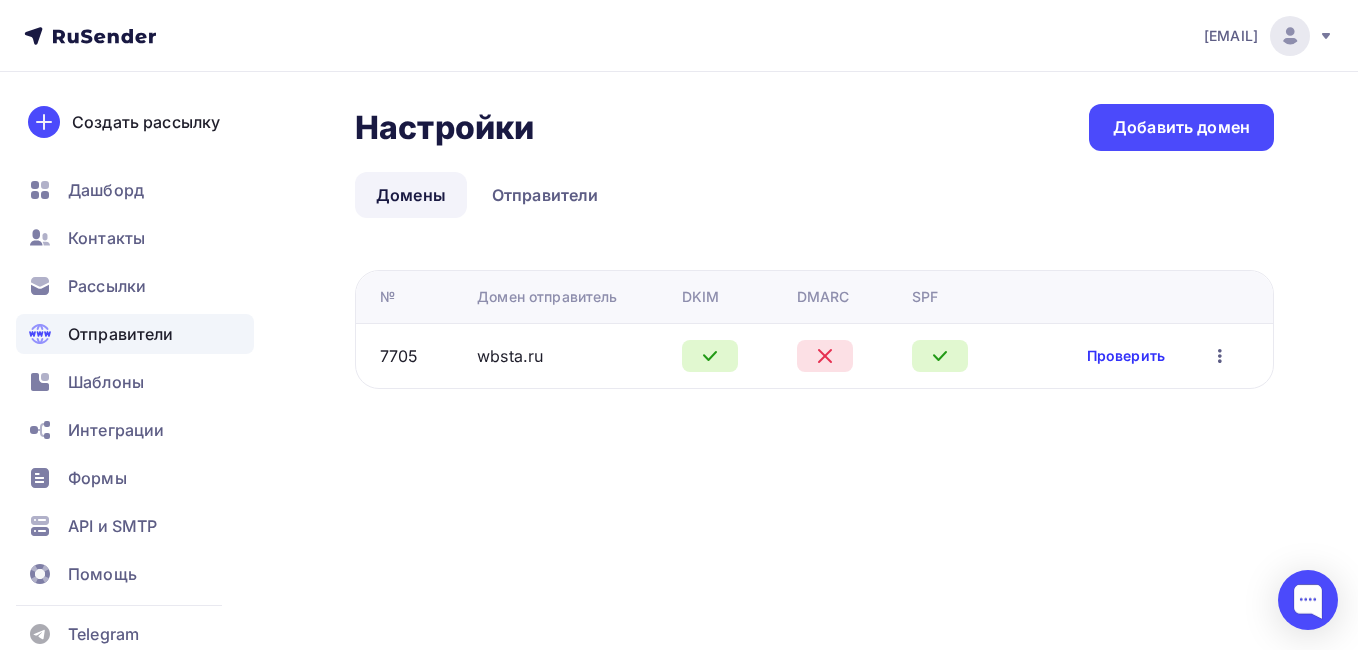 click on "Проверить" at bounding box center [1126, 356] 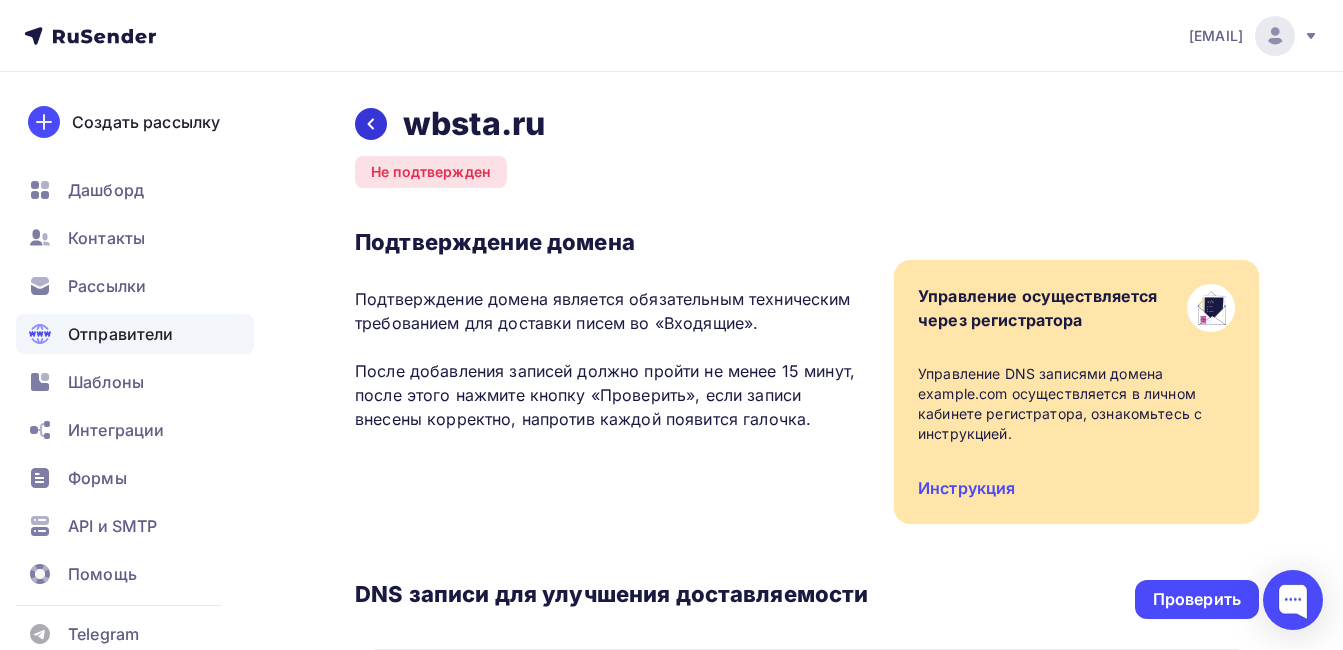 click 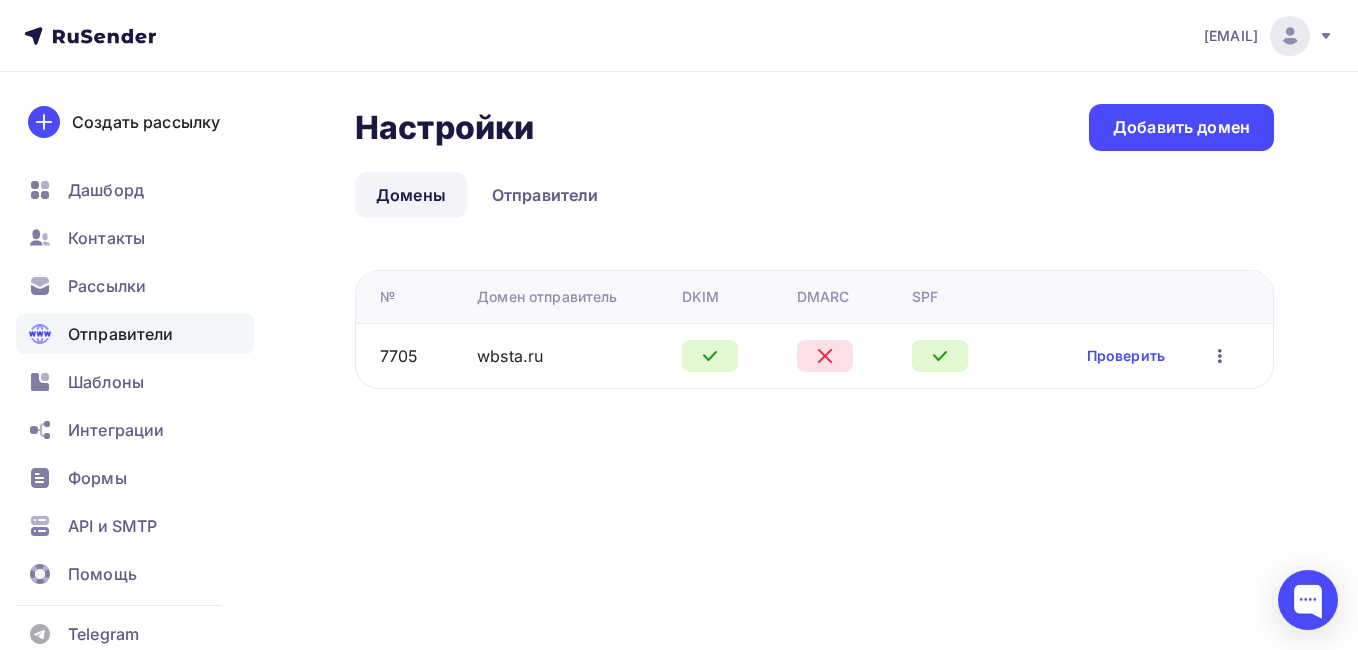 click on "wbsta@wbsta.ru             Аккаунт         Тарифы       Выйти
Создать рассылку
Дашборд
Контакты
Рассылки
Отправители
Шаблоны
Интеграции
Формы
API и SMTP
Помощь
Telegram
Аккаунт         Тарифы                   Помощь       Выйти     Настройки   Настройки
Добавить домен
Домены   Отправители
Домены
Отправители
№
DKIM" at bounding box center [679, 325] 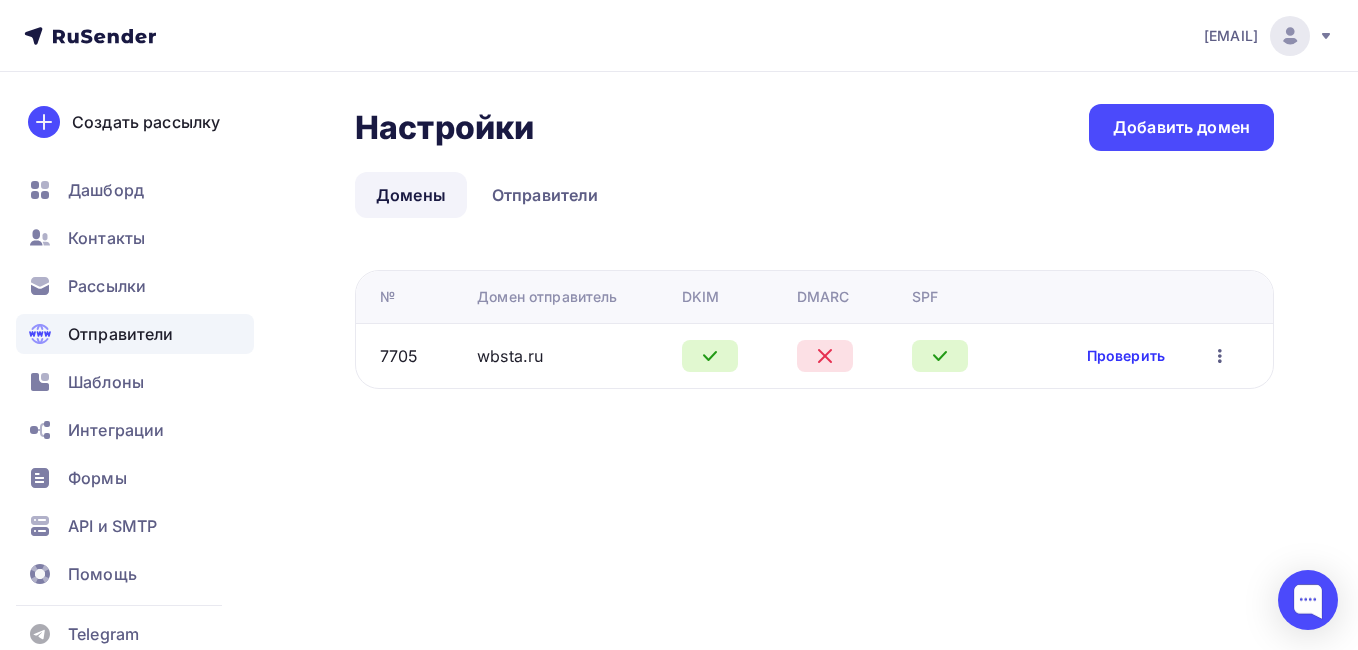 click on "Проверить" at bounding box center [1126, 356] 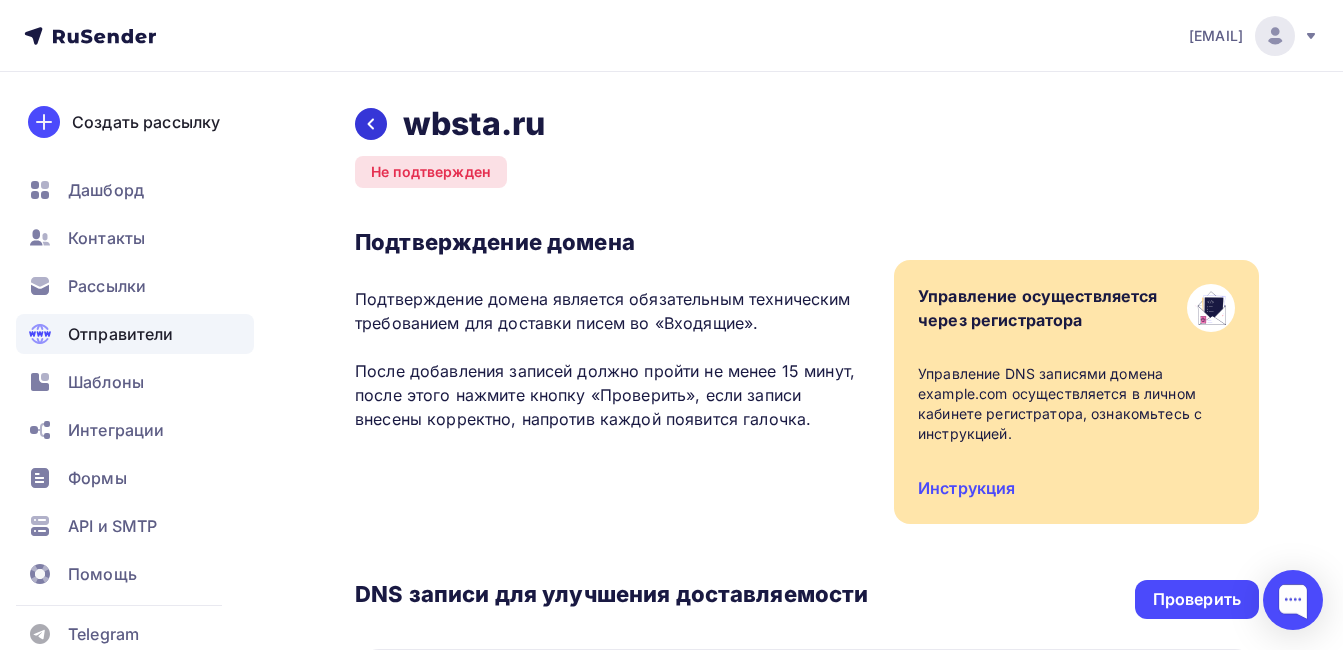 click 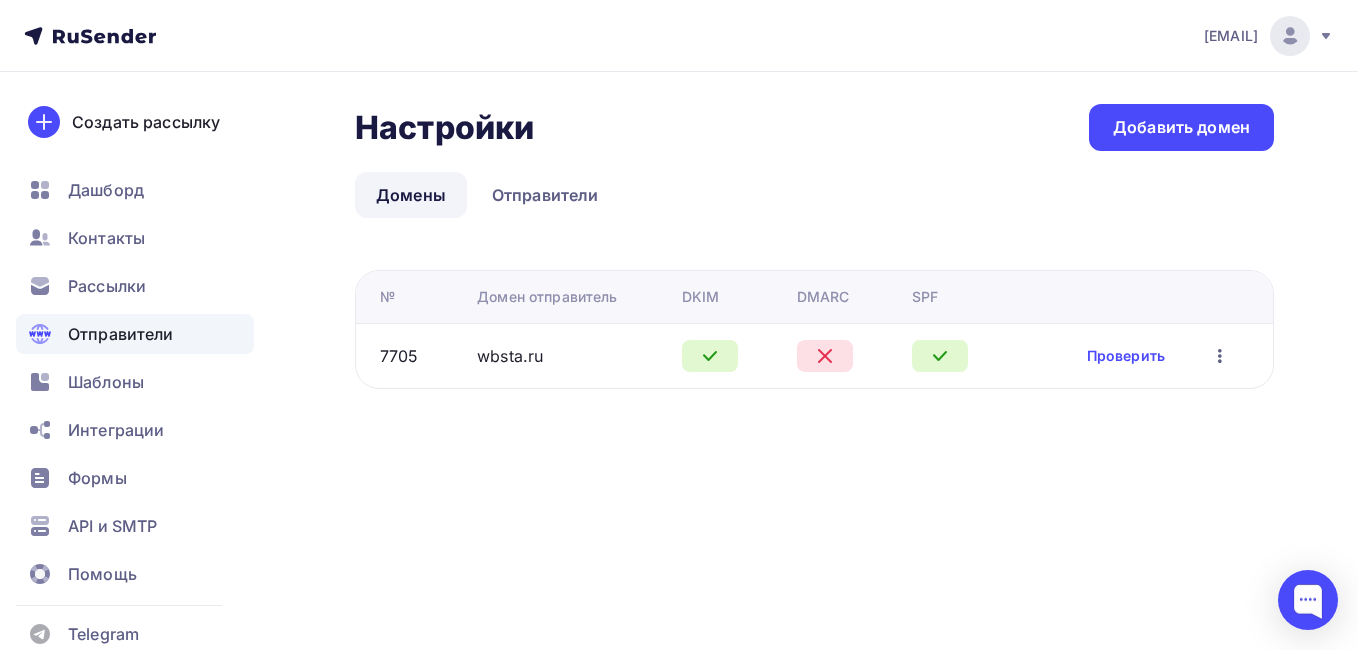 click 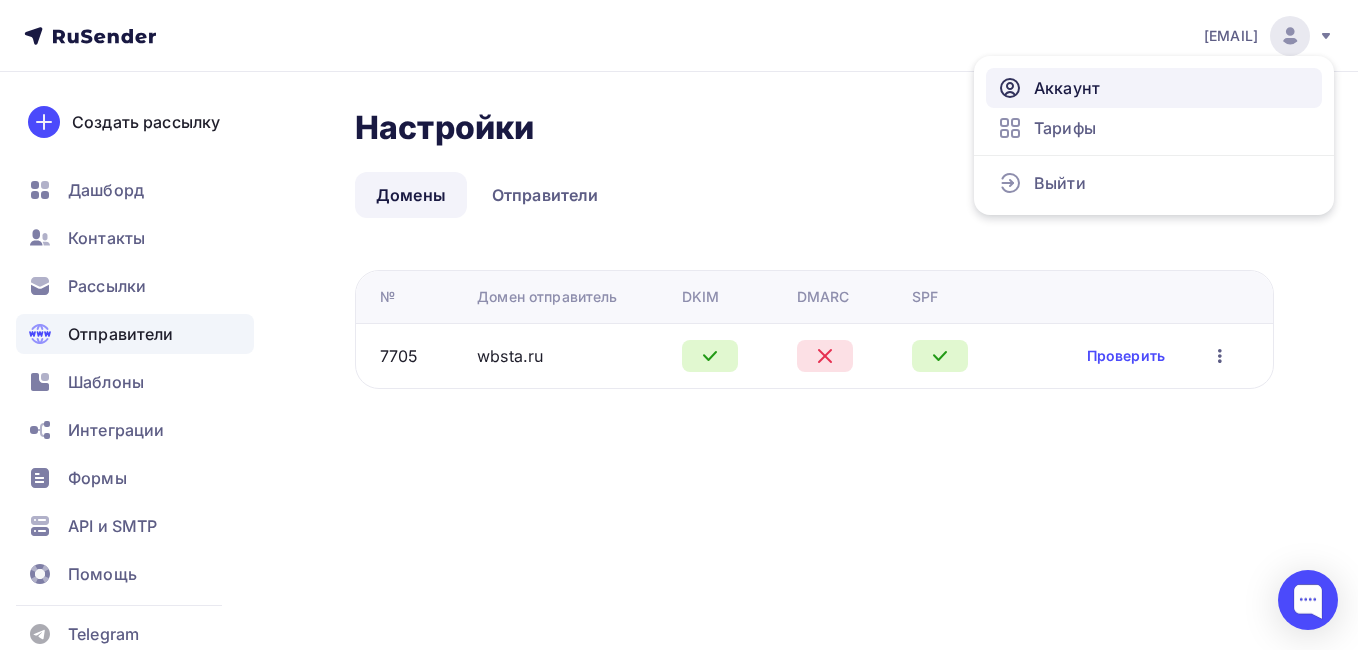 click on "Аккаунт" at bounding box center [1067, 88] 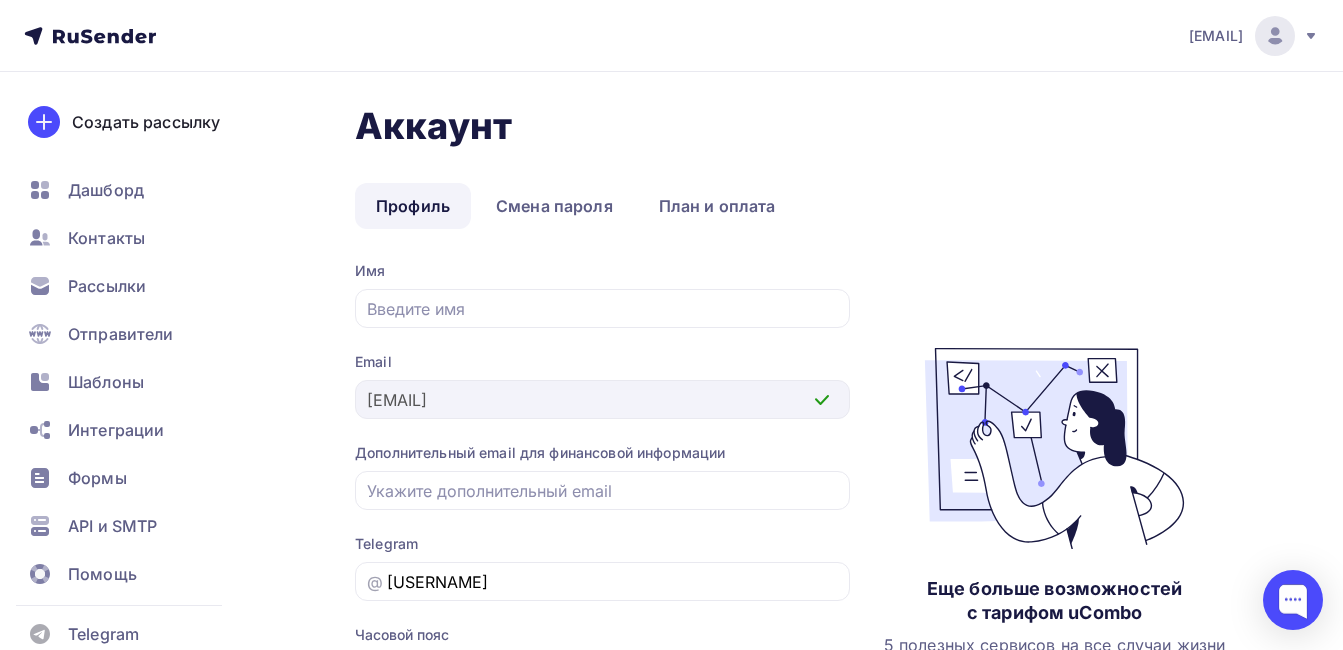 click on "Аккаунт   Профиль
Смена пароля
План и оплата
Профиль
Смена пароля
План и оплата
Имя             Email     wbsta@wbsta.ru             Дополнительный email для финансовой информации               Telegram     @lily_lidru       @
Часовой пояс
Europe/Moscow (+03:00)
Africa/Abidjan (+00:00)           Africa/Accra (+00:00)           Africa/Addis_Ababa (+03:00)           Africa/Algiers (+01:00)           Africa/Asmara (+03:00)           Africa/Asmera (+03:00)           Africa/Bamako (+00:00)           Africa/Bangui (+01:00)           Africa/Banjul (+00:00)           Africa/Bissau (+00:00)           Africa/Blantyre (+02:00)           Africa/Brazzaville (+01:00)           Africa/Bujumbura (+02:00)           Africa/Cairo (+02:00)" at bounding box center (671, 518) 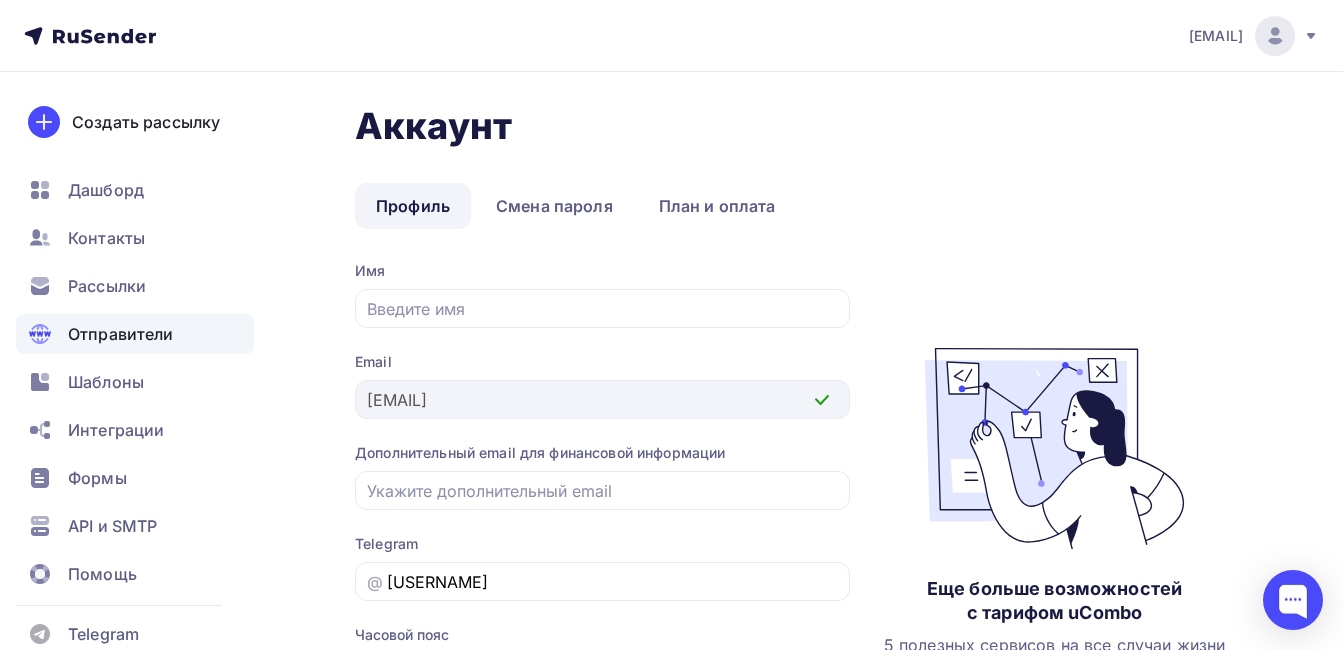 click on "Отправители" at bounding box center [121, 334] 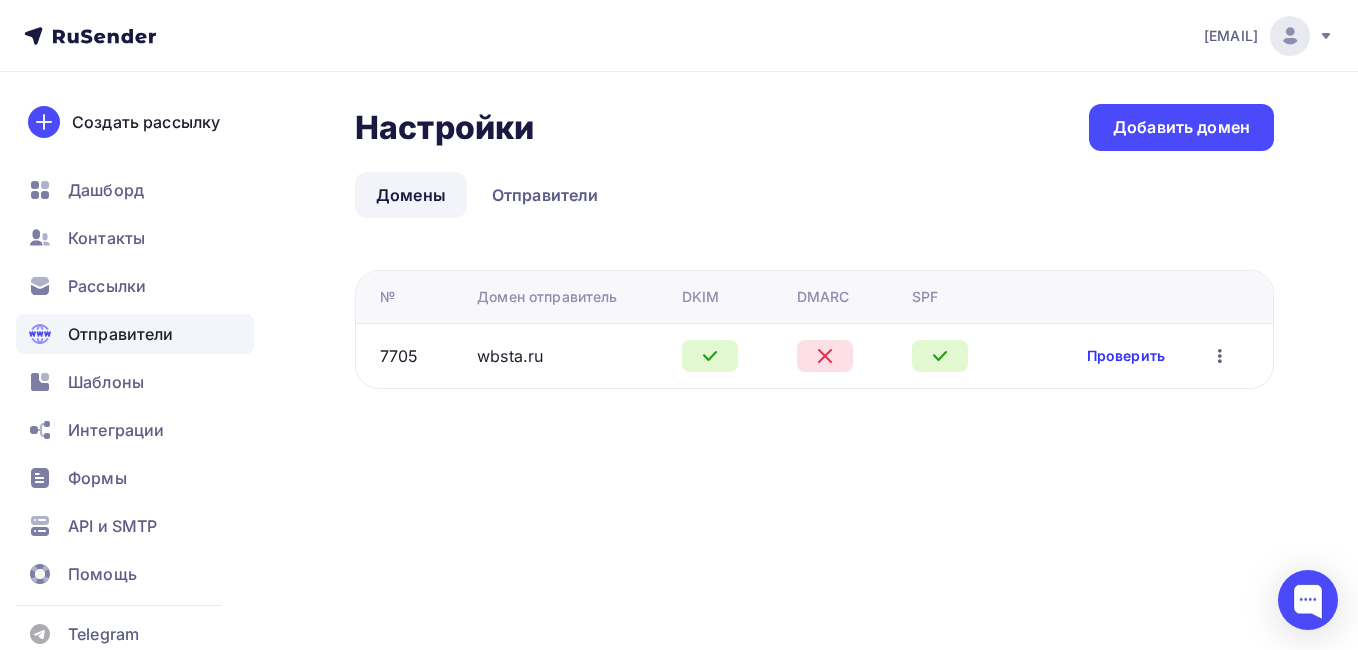 click on "Проверить" at bounding box center [1126, 356] 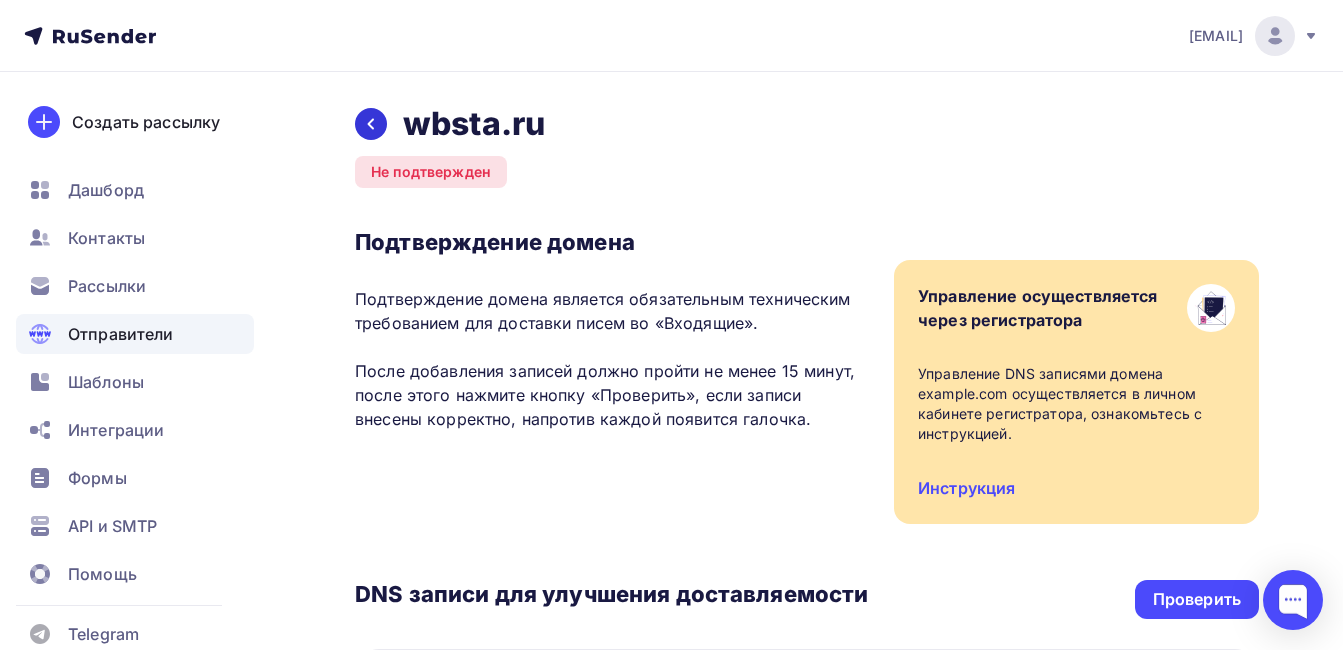 click 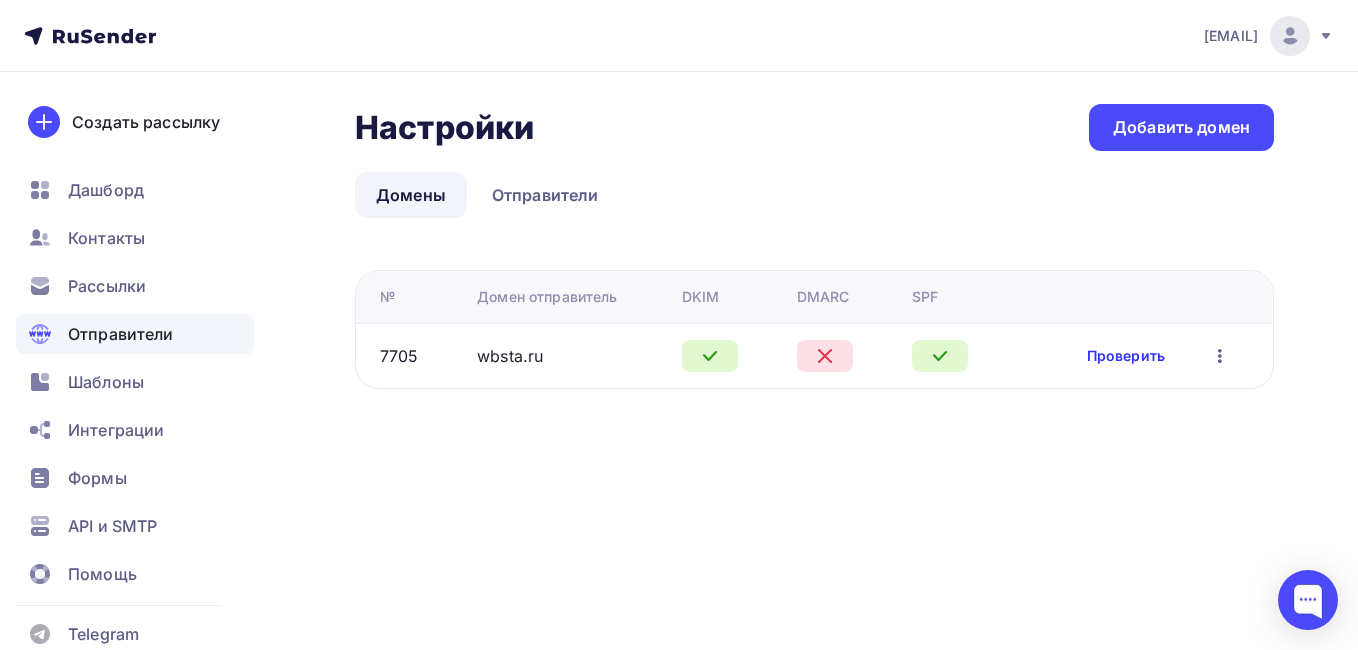 click on "Проверить" at bounding box center [1126, 356] 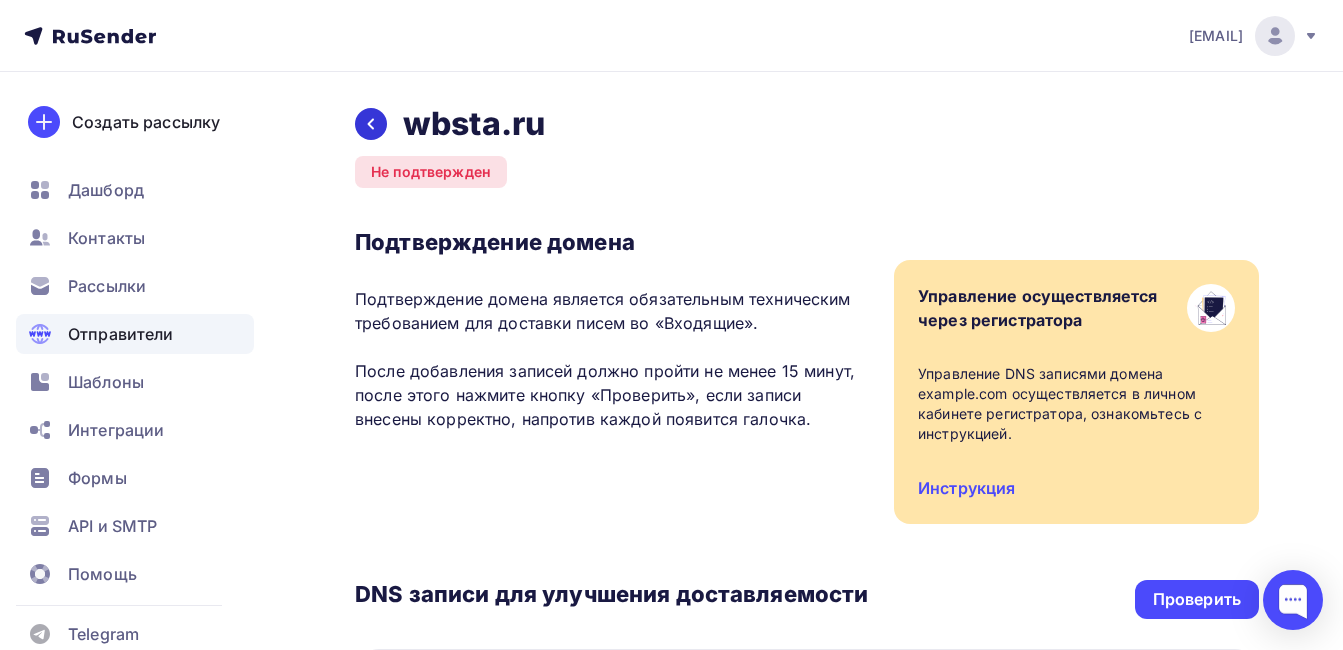 click 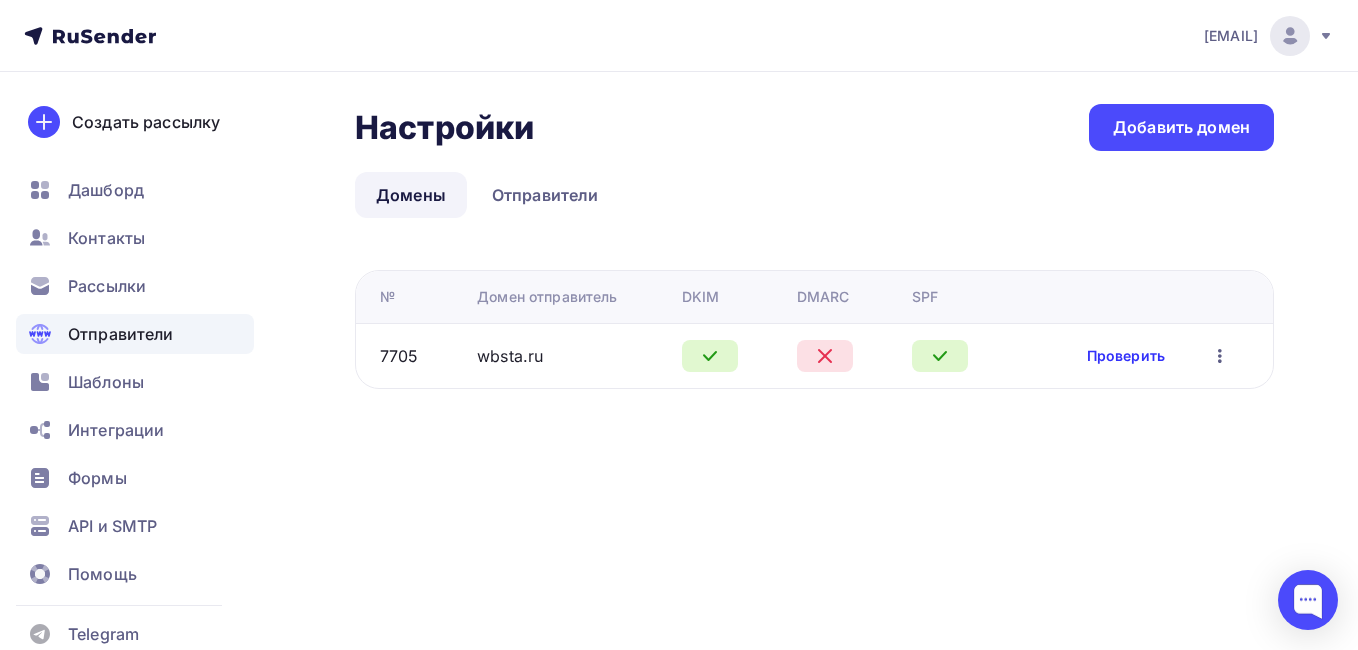 click on "Проверить" at bounding box center (1126, 356) 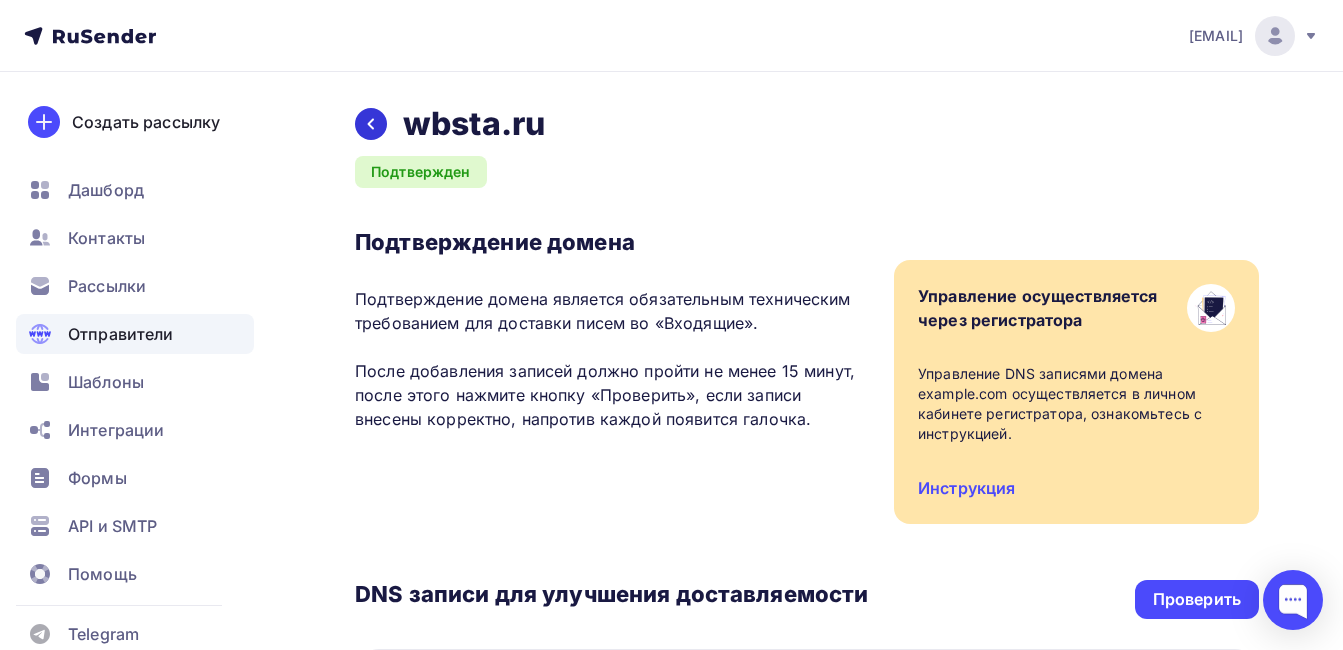 click at bounding box center (371, 124) 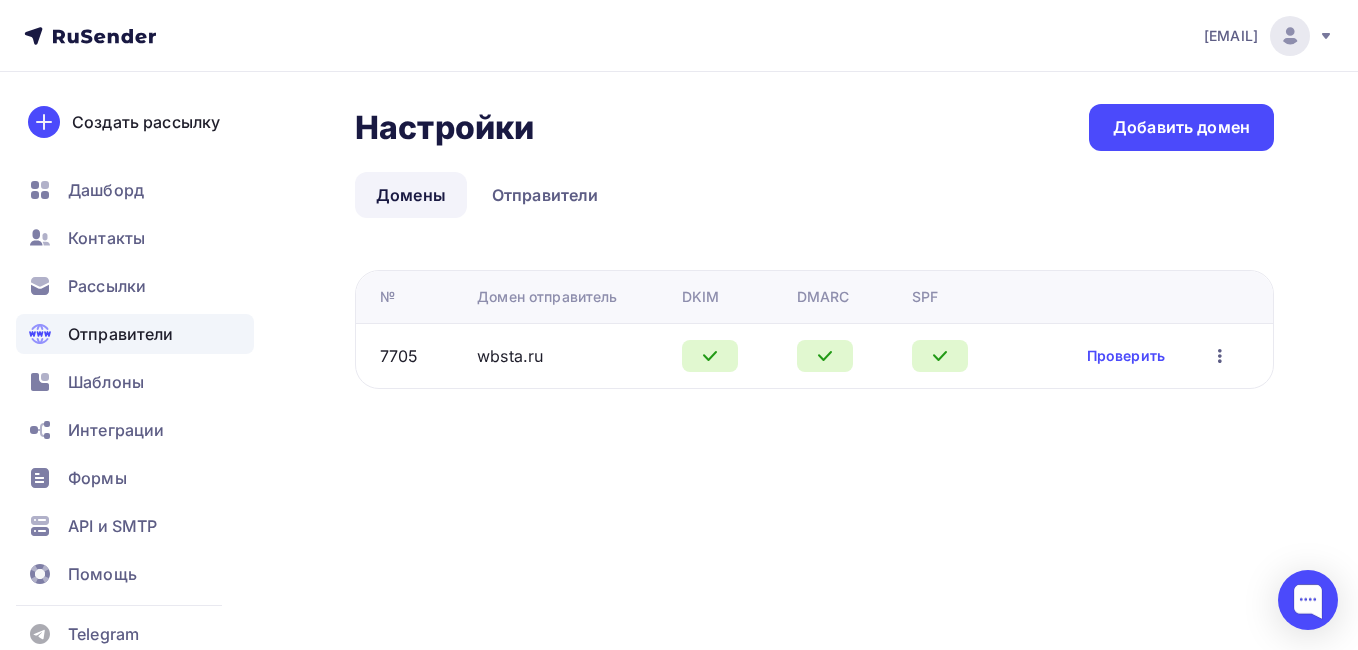 click 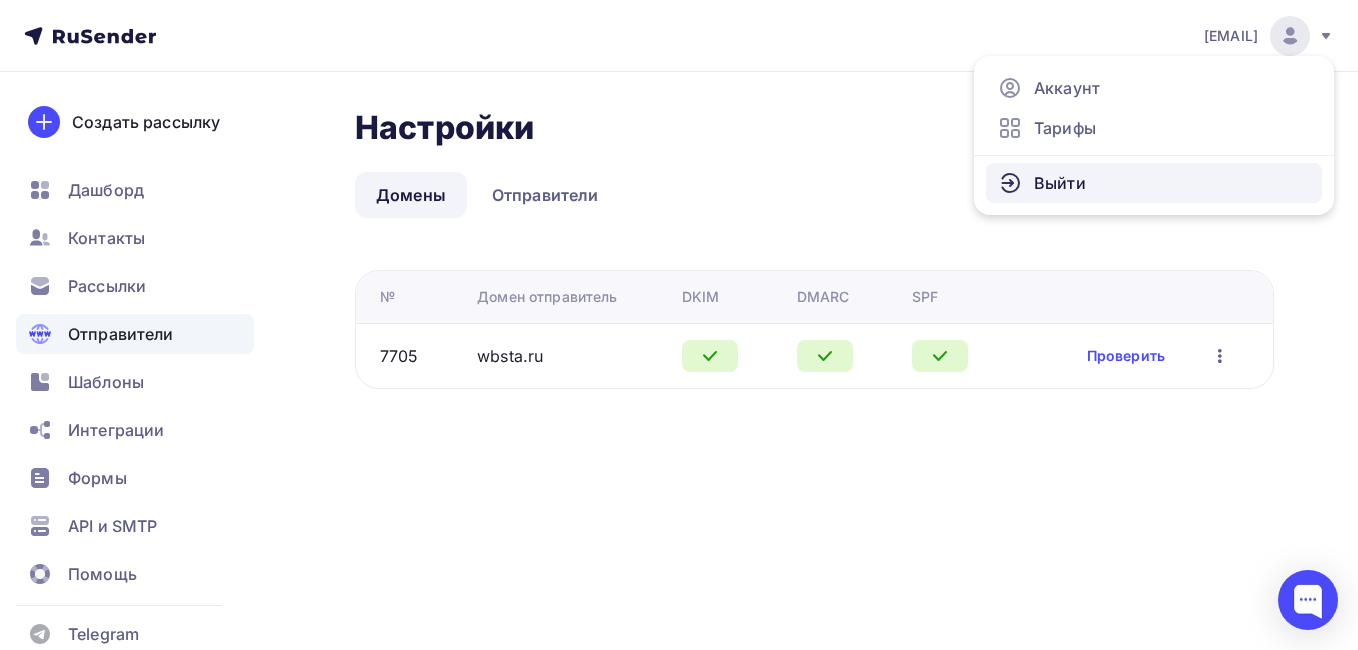 click on "Выйти" at bounding box center [1154, 183] 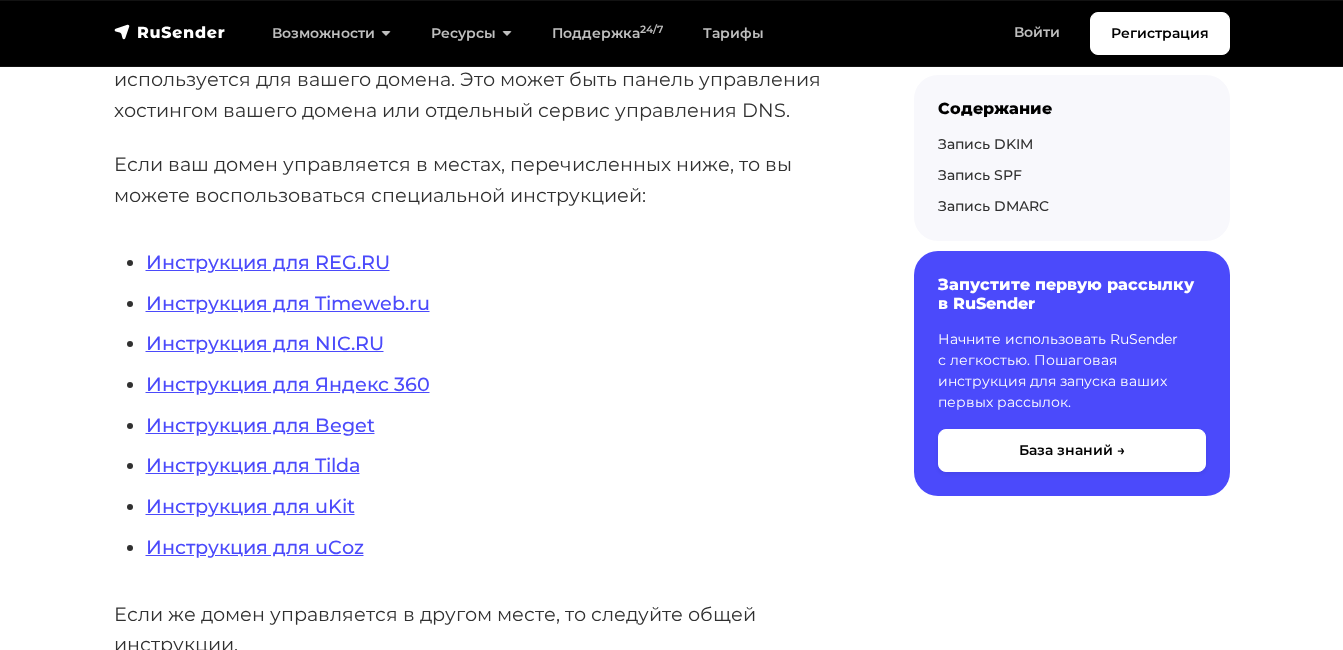 scroll, scrollTop: 500, scrollLeft: 0, axis: vertical 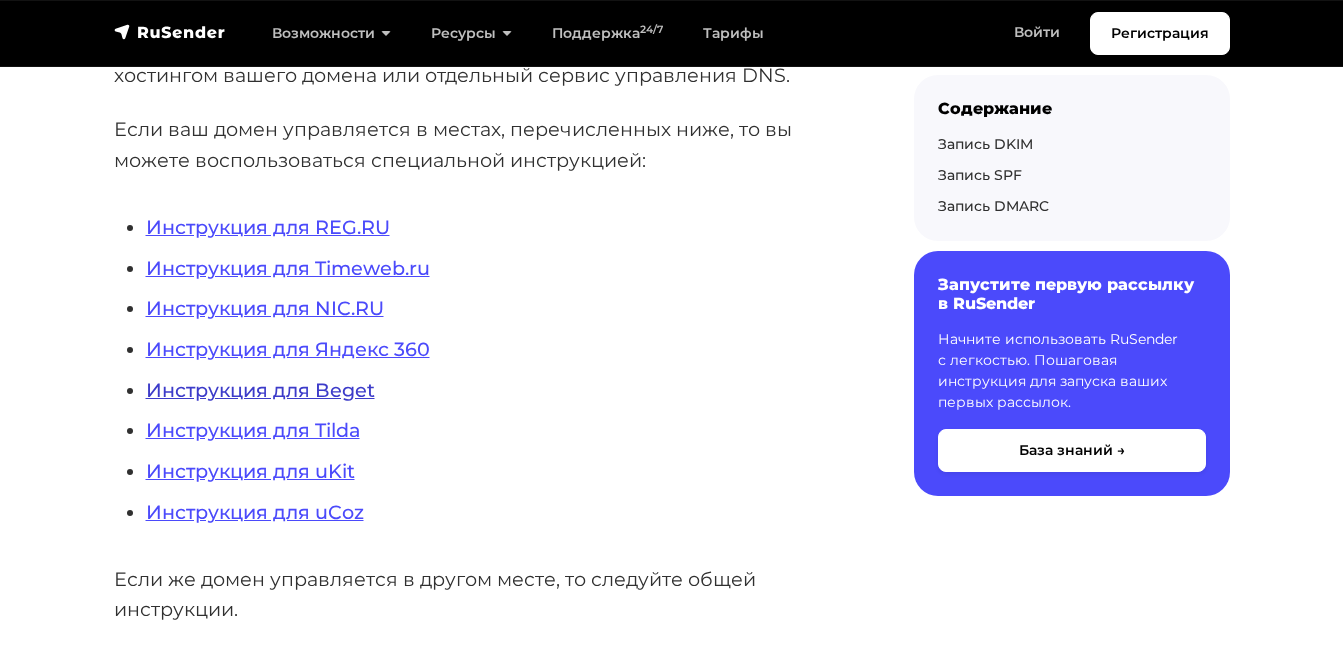 click on "Инструкция для Beget" at bounding box center (260, 390) 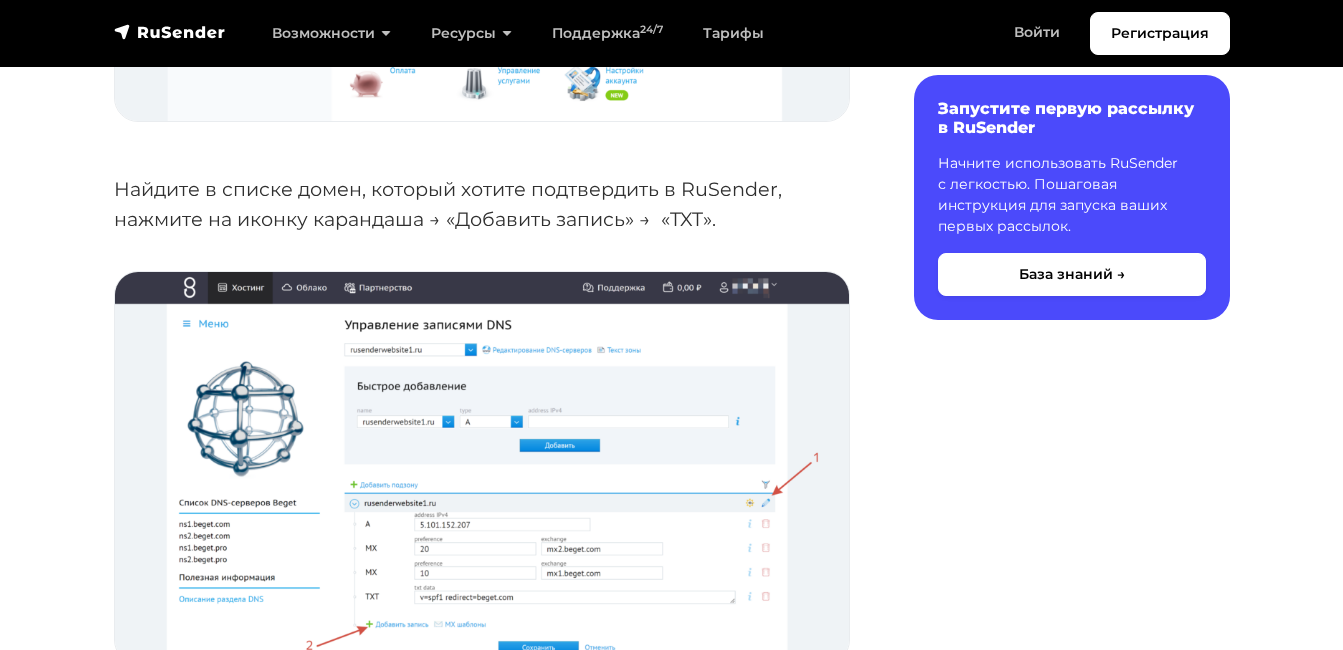 scroll, scrollTop: 800, scrollLeft: 0, axis: vertical 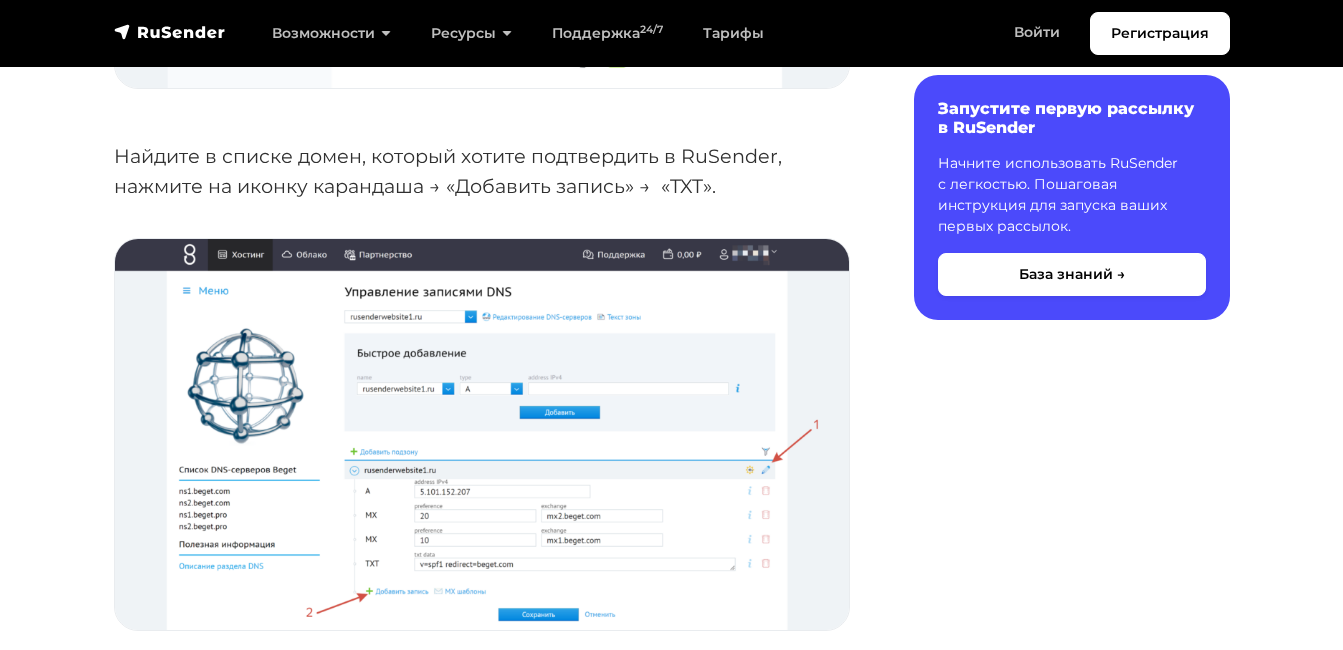 click at bounding box center (482, 434) 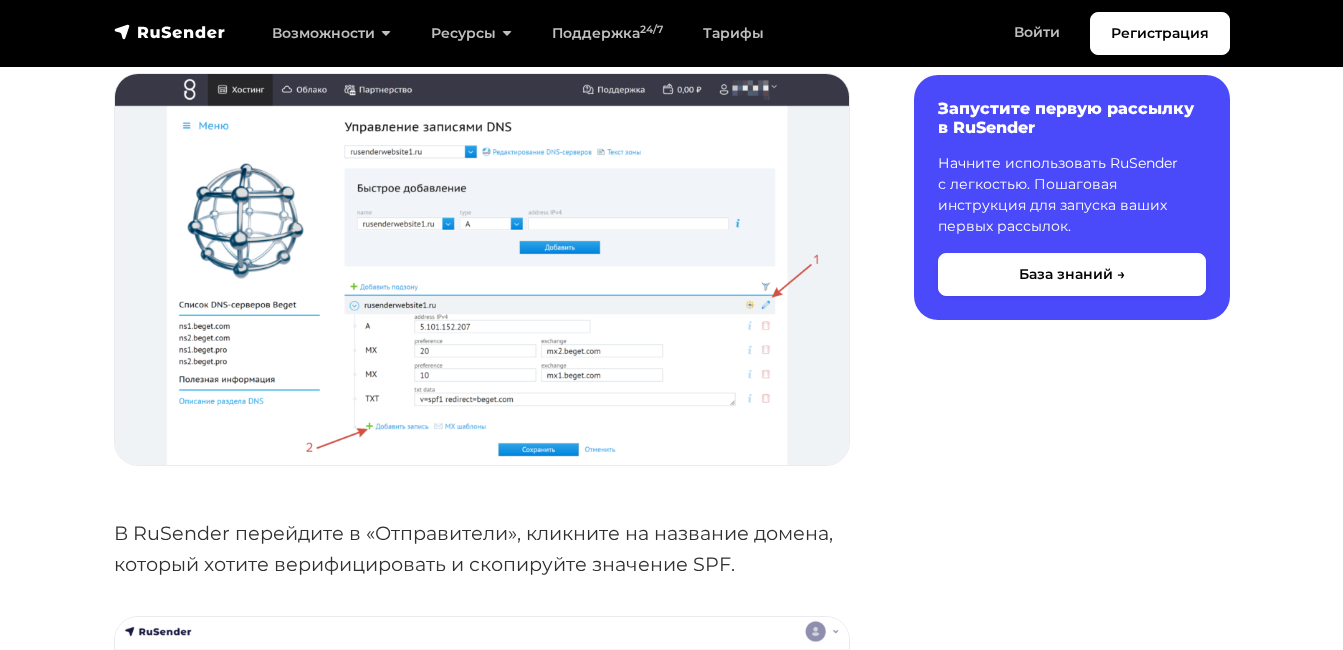 scroll, scrollTop: 1000, scrollLeft: 0, axis: vertical 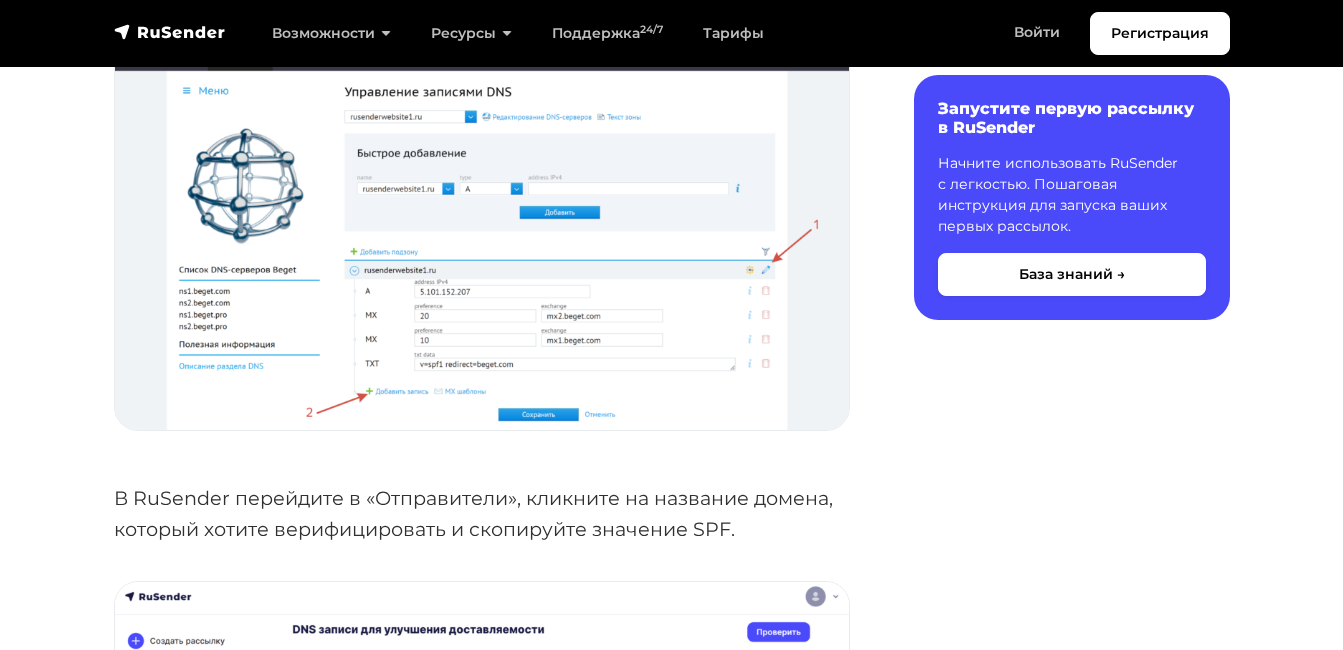 click at bounding box center [482, 234] 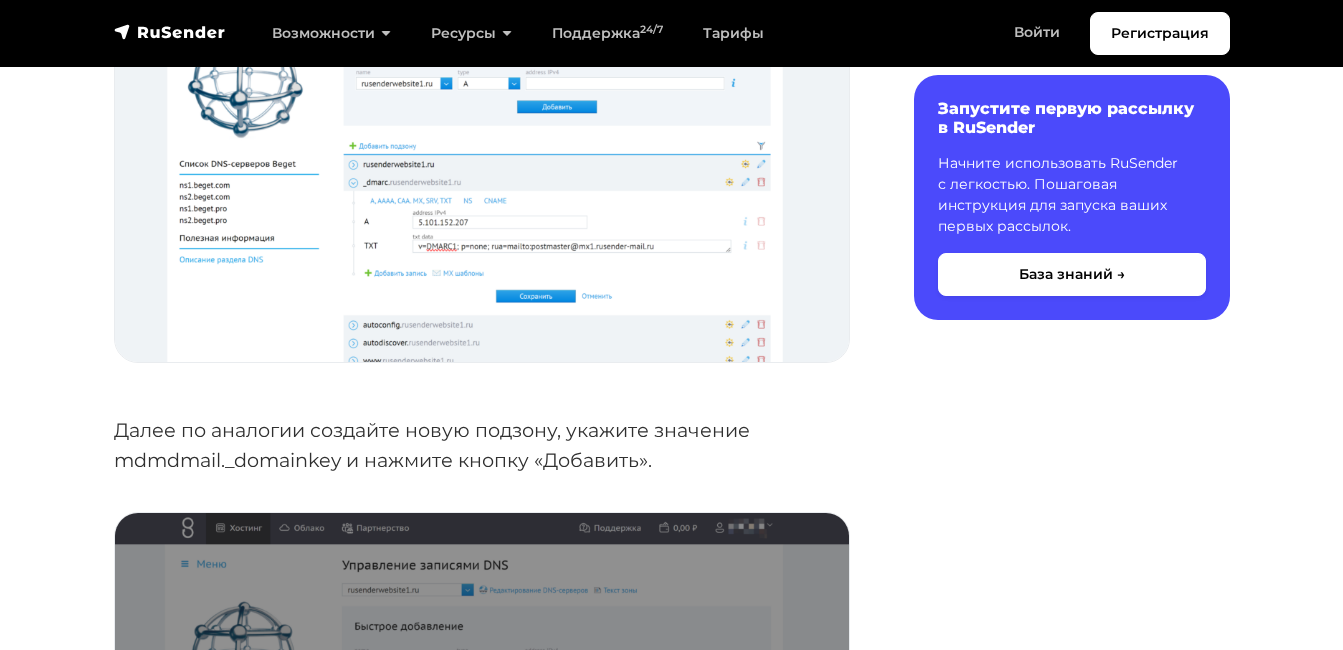 scroll, scrollTop: 5600, scrollLeft: 0, axis: vertical 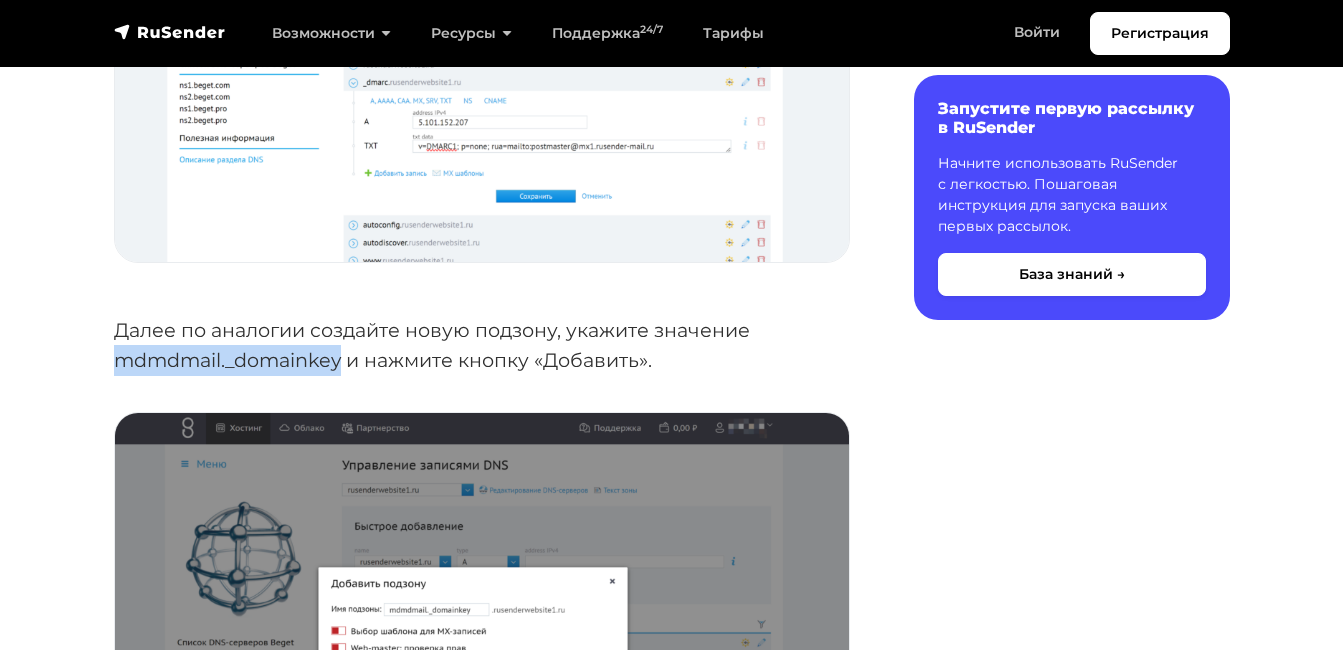 drag, startPoint x: 343, startPoint y: 369, endPoint x: 120, endPoint y: 367, distance: 223.00897 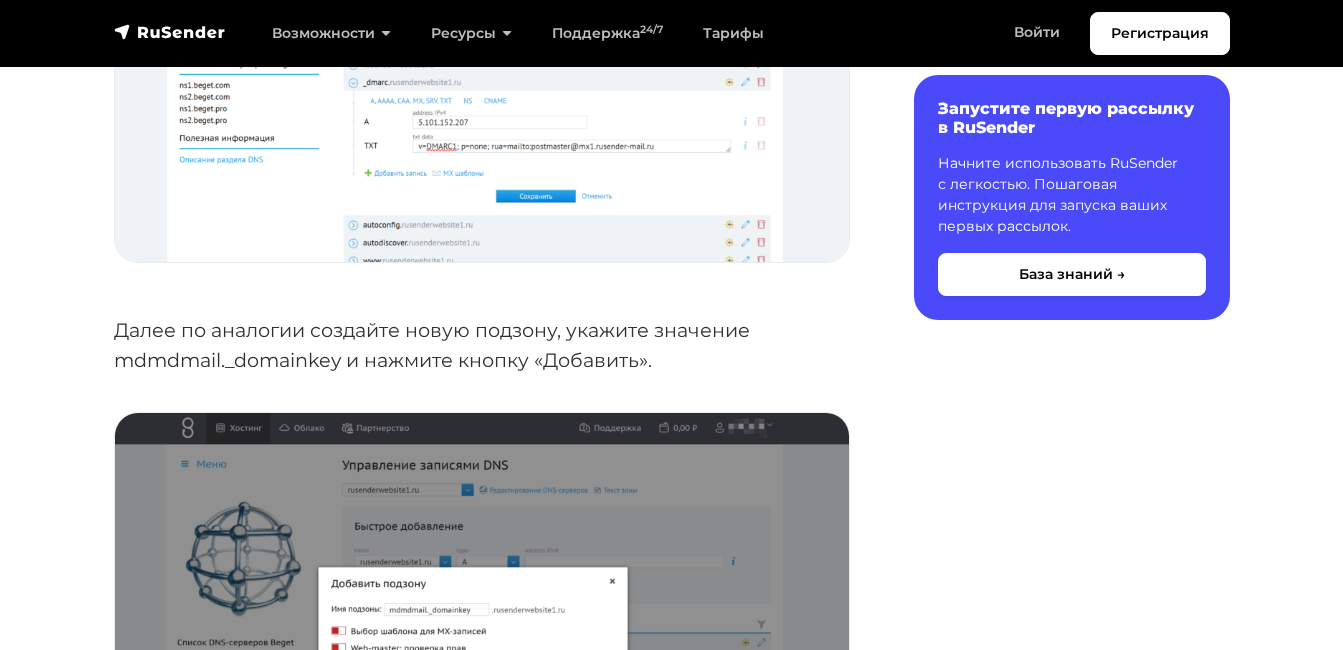 click on "Далее по аналогии создайте новую подзону, укажите значение mdmdmail._domainkey и нажмите кнопку «Добавить»." at bounding box center [482, 345] 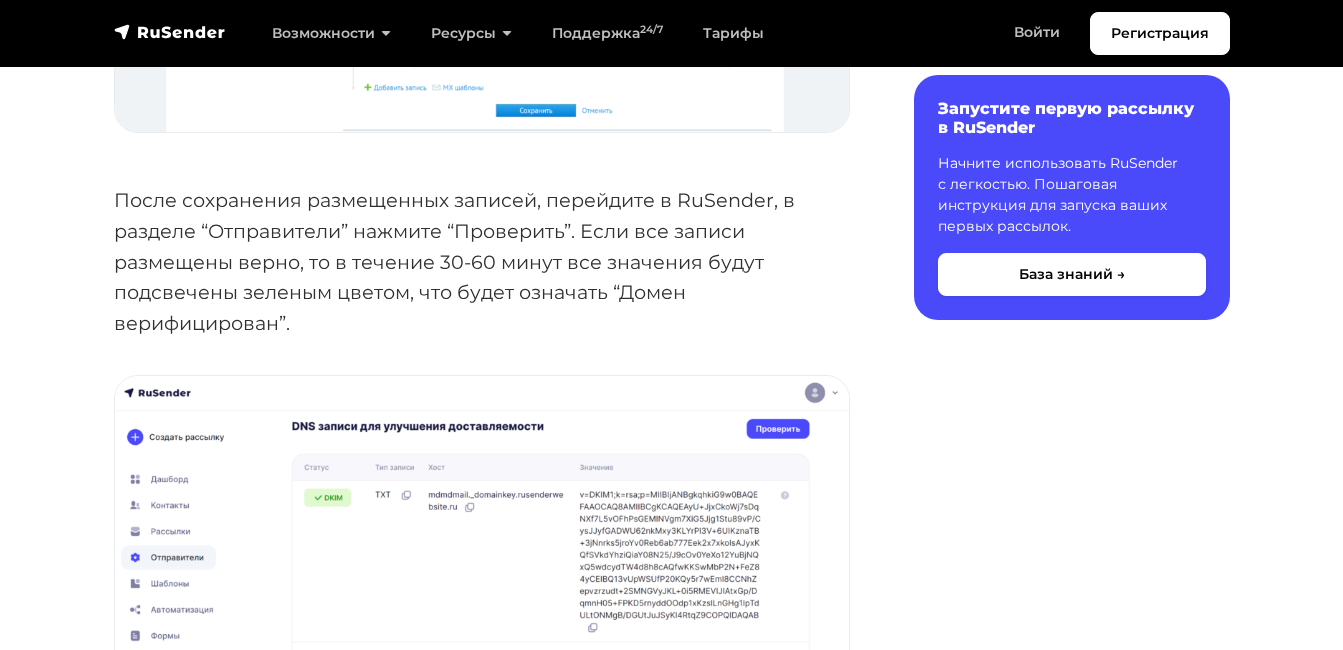 scroll, scrollTop: 8100, scrollLeft: 0, axis: vertical 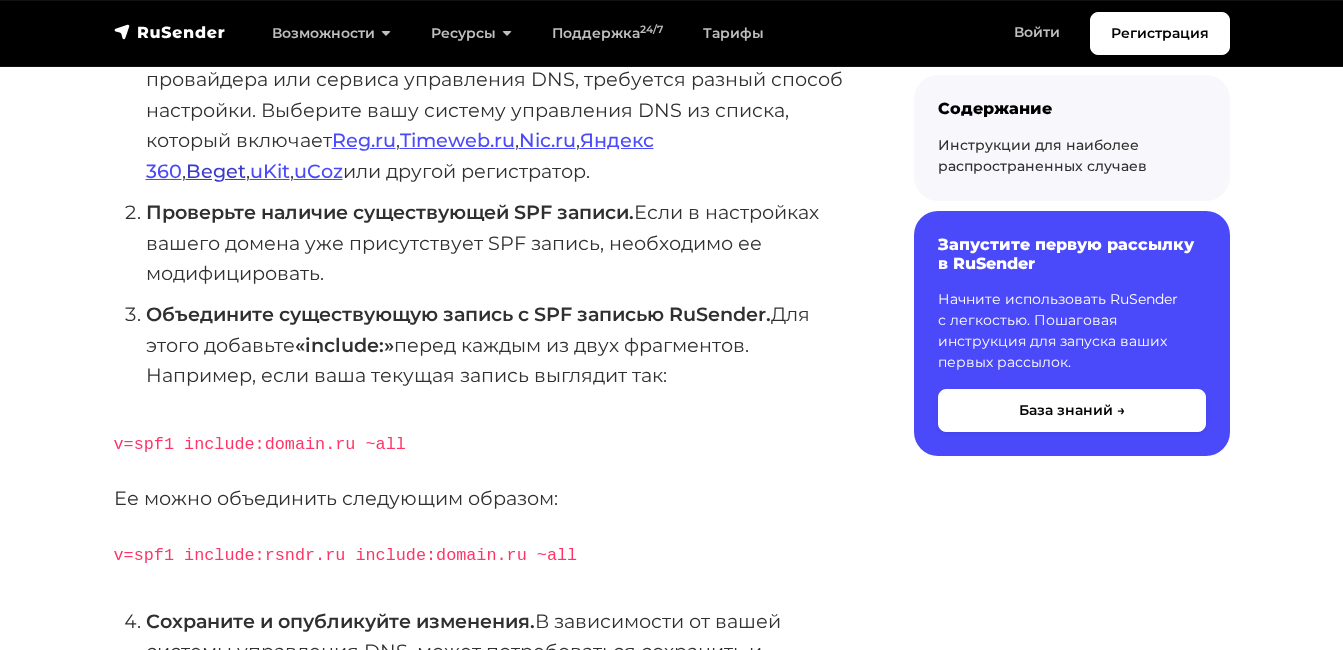 click on "Beget" at bounding box center (216, 171) 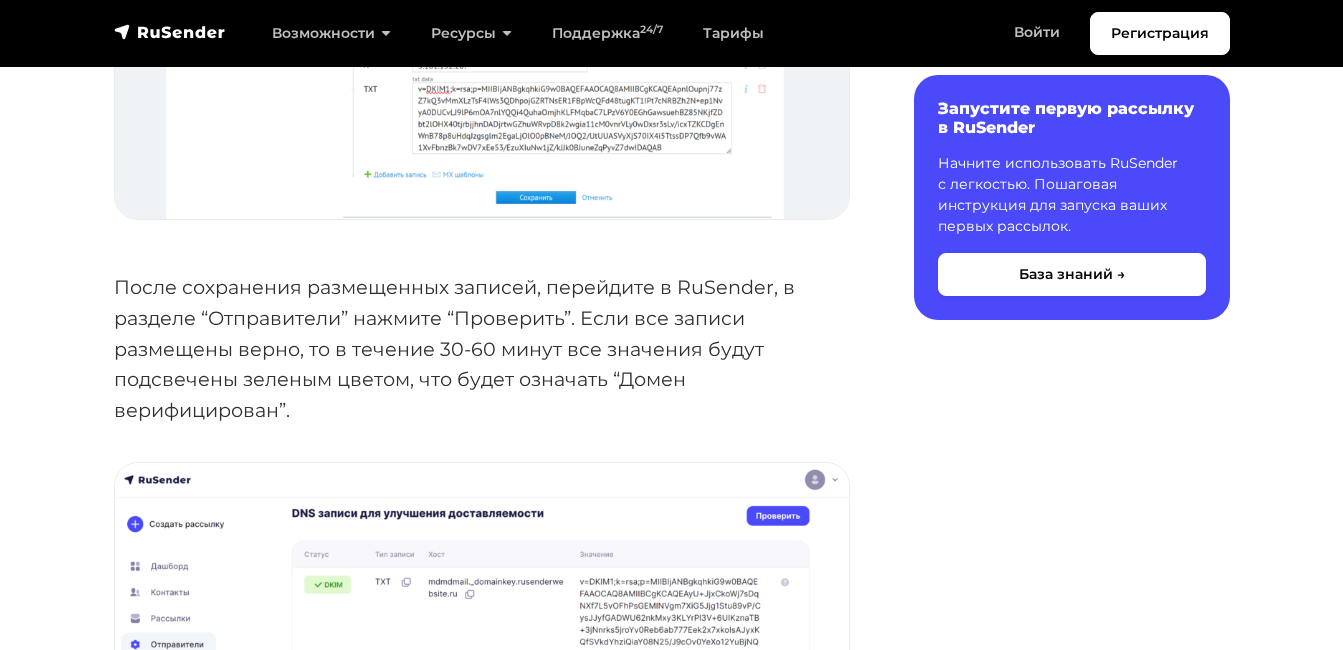 scroll, scrollTop: 8000, scrollLeft: 0, axis: vertical 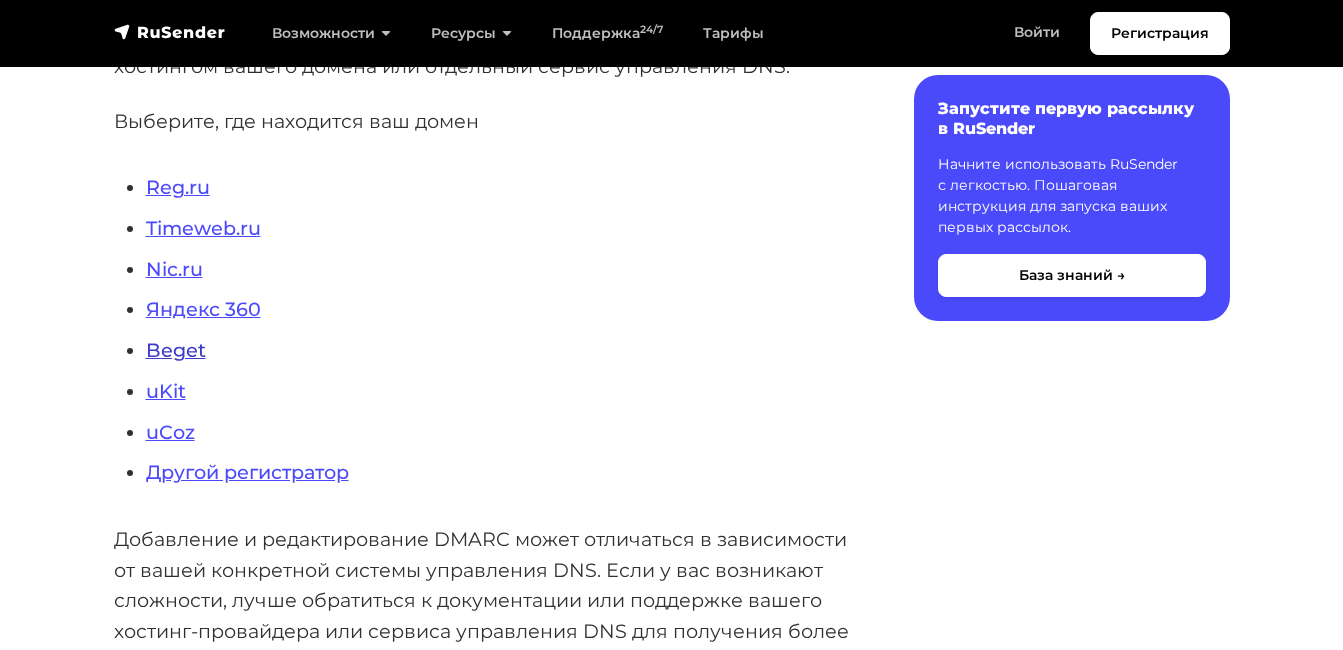 click on "Beget" at bounding box center [176, 350] 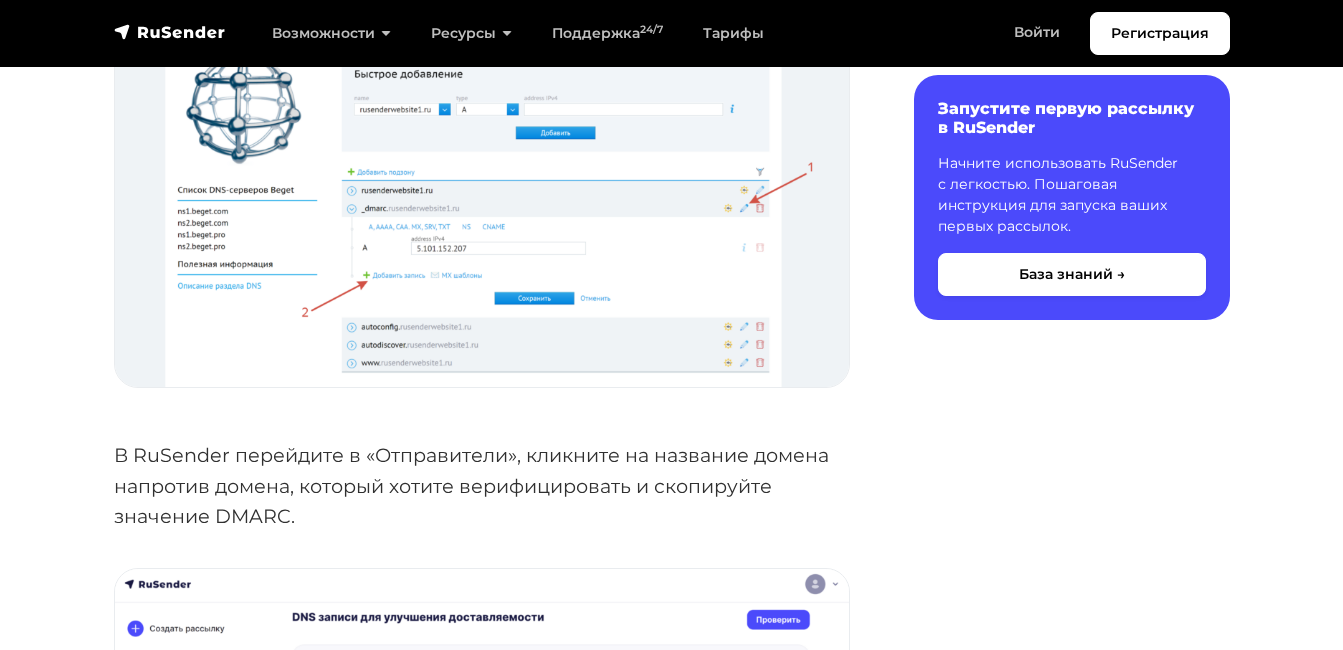 scroll, scrollTop: 4500, scrollLeft: 0, axis: vertical 